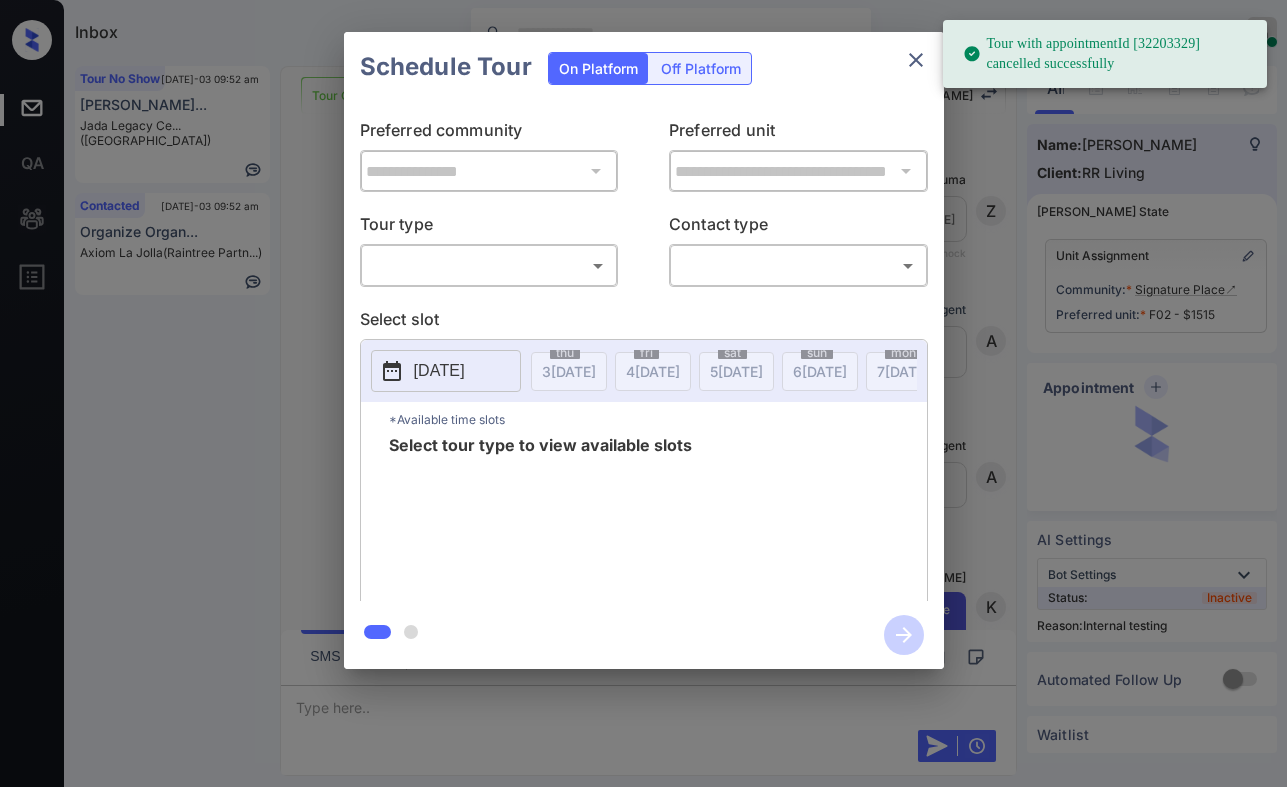 scroll, scrollTop: 0, scrollLeft: 0, axis: both 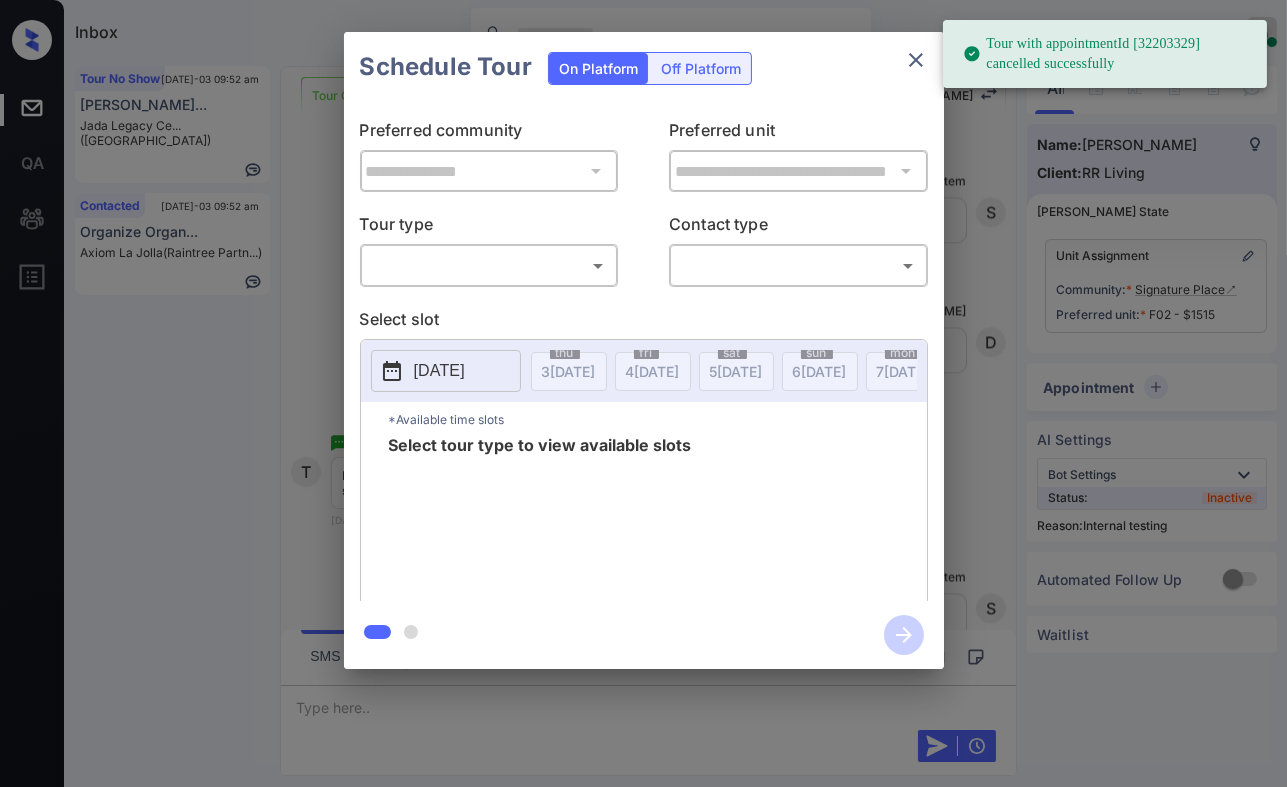 click on "Tour with appointmentId [32203329] cancelled successfully Inbox Danielle Dela Cruz Online Set yourself   offline Set yourself   on break Profile Switch to  dark  mode Sign out Tour No Show Jul-03 09:52 am   Kimberly Gonza... Jada Legacy Ce...  (Fairfield) Contacted Jul-03 09:52 am   Organize Organ... Axiom La Jolla  (Raintree Partn...) Tour Completed Lost Lead Sentiment: Angry Upon sliding the acknowledgement:  Lead will move to lost stage. * ​ SMS and call option will be set to opt out. AFM will be turned off for the lead. Kelsey New Message Zuma Lead transferred to leasing agent: kelsey Jun 26, 2025 10:38 am  Sync'd w  knock Z New Message Agent Lead created because they indicated they are interested in leasing via Zuma IVR. Jun 26, 2025 10:38 am A New Message Agent AFM Request sent to Kelsey. Jun 26, 2025 10:38 am A New Message Kelsey Hi . This is Kelsey with Signature Place. We’d love to have you come tour with us. What’s a good day and time for you? Jun 26, 2025 10:38 am   | TemplateAFMSms knock K K" at bounding box center (643, 393) 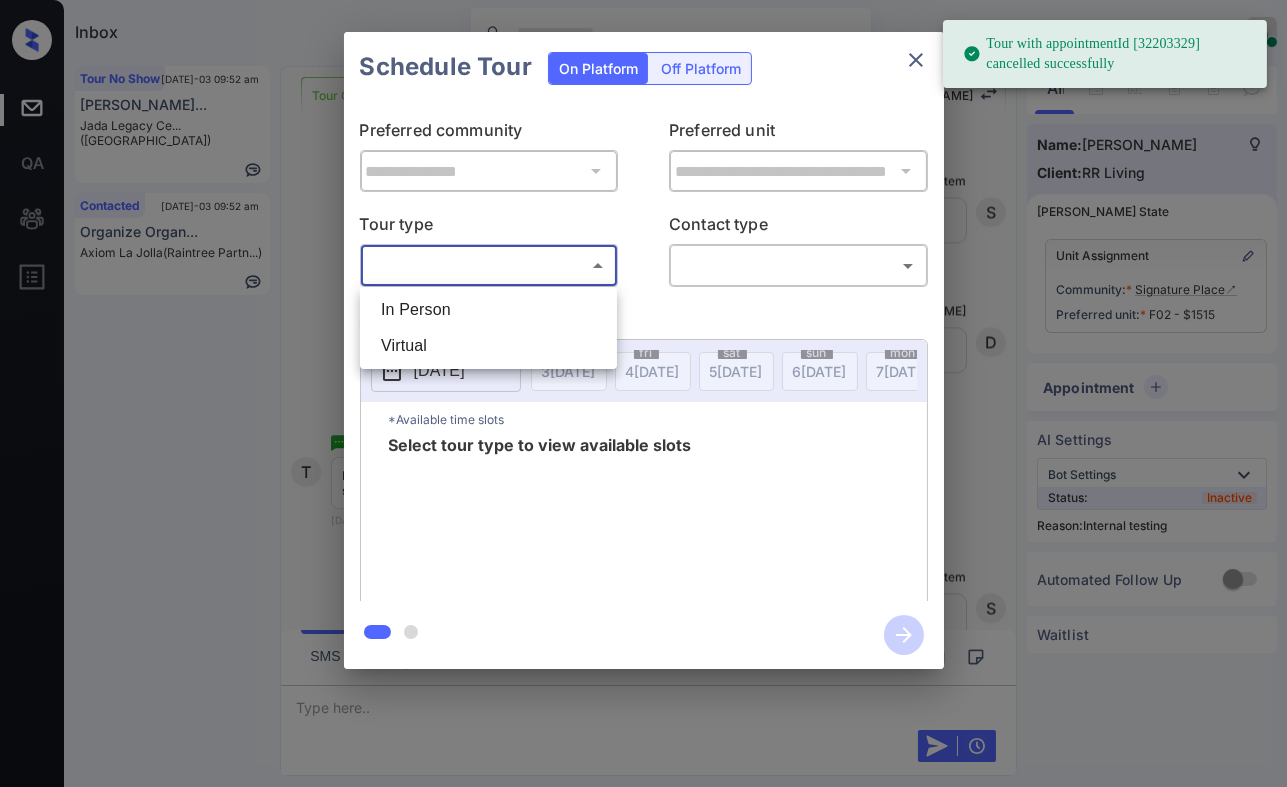 click on "In Person" at bounding box center [488, 310] 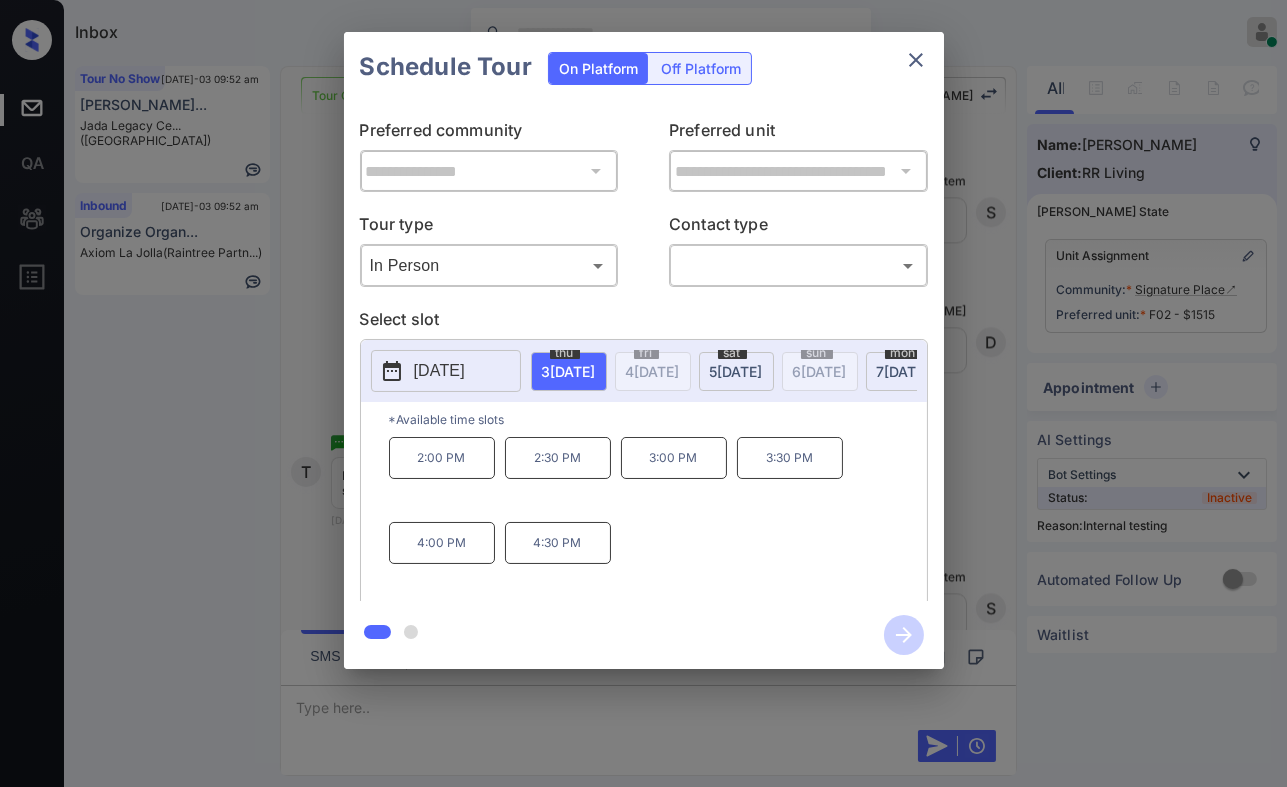 click on "2025-07-03" at bounding box center (439, 371) 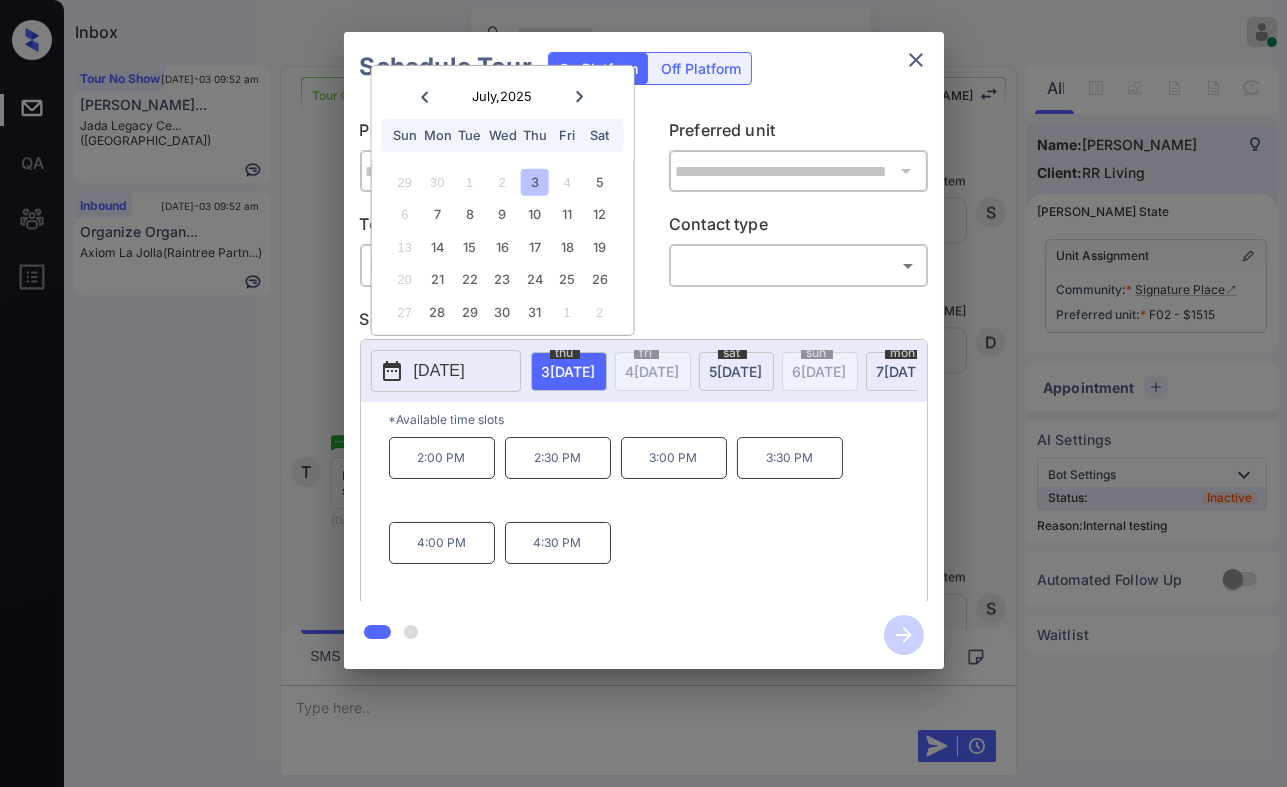 click 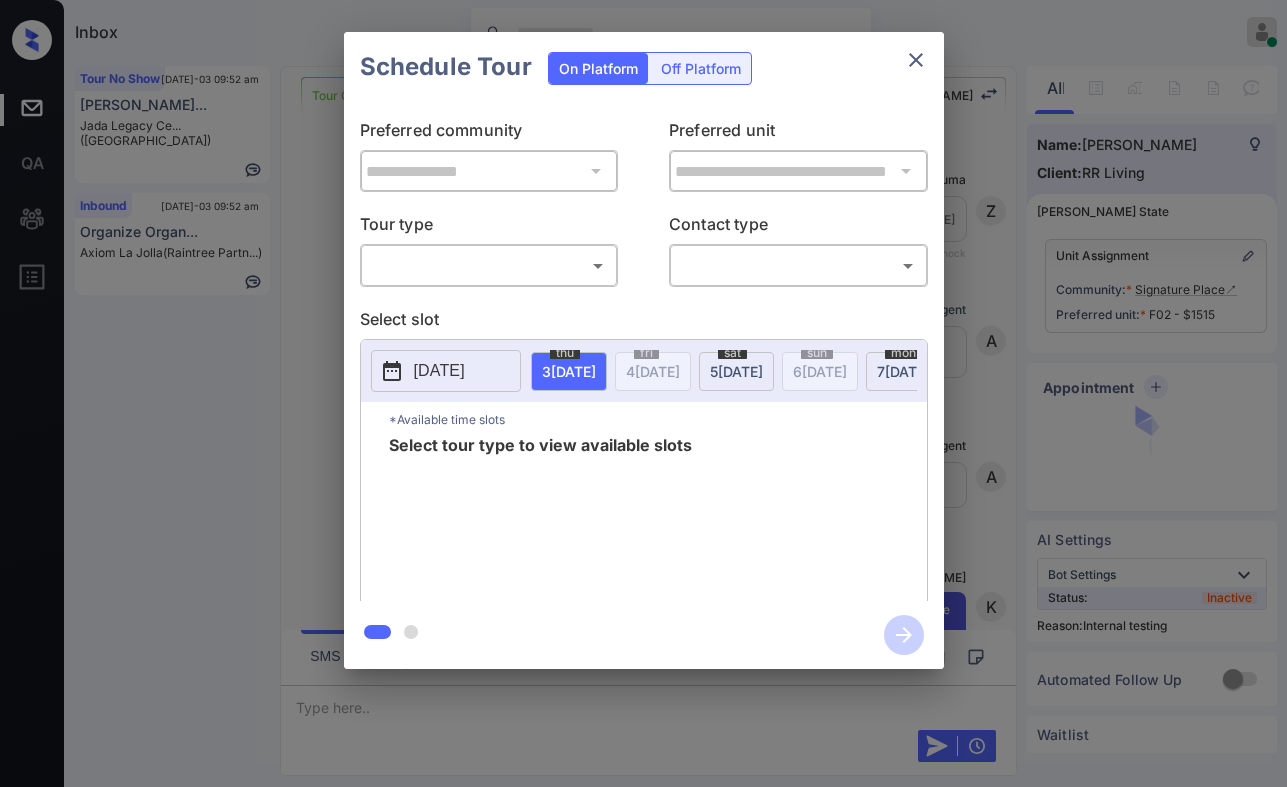 scroll, scrollTop: 0, scrollLeft: 0, axis: both 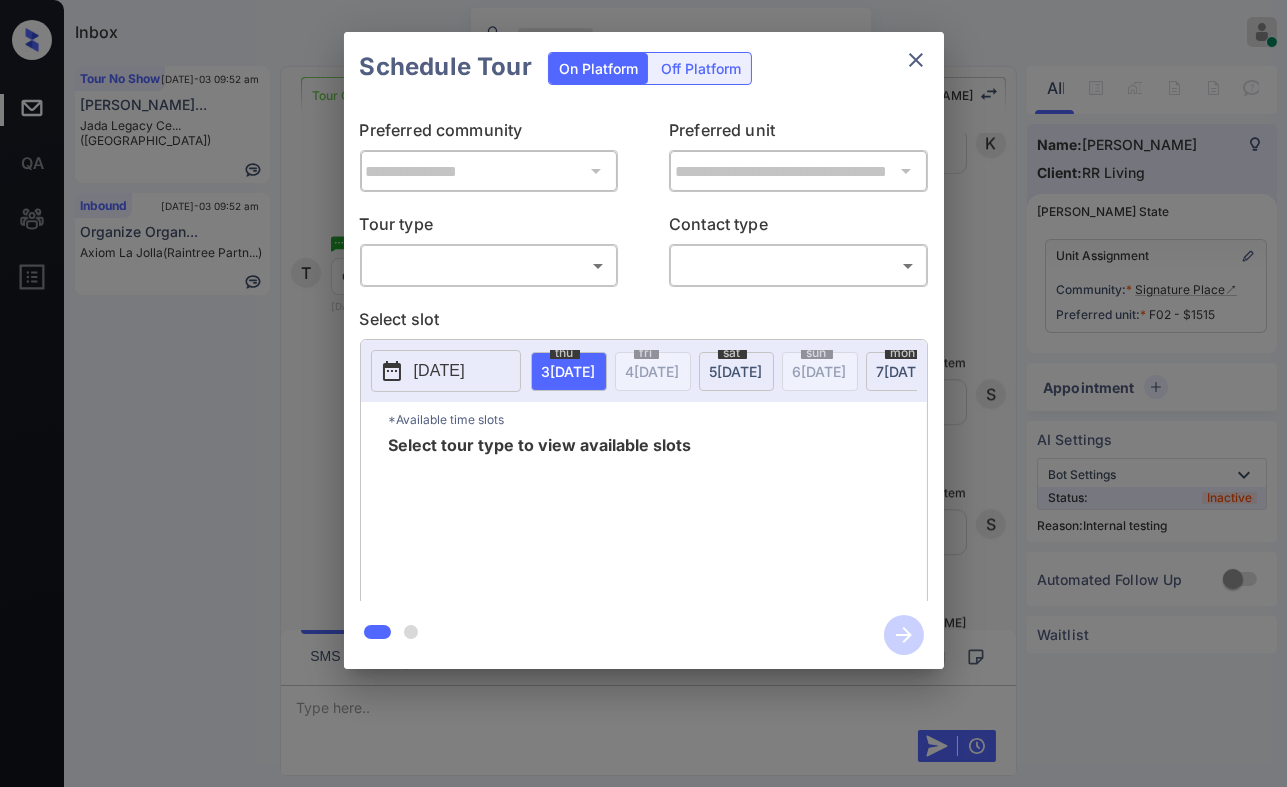 click on "Inbox Danielle Dela Cruz Online Set yourself   offline Set yourself   on break Profile Switch to  dark  mode Sign out Tour No Show Jul-03 09:52 am   Kimberly Gonza... Jada Legacy Ce...  (Fairfield) Inbound Jul-03 09:52 am   Organize Organ... Axiom La Jolla  (Raintree Partn...) Tour Completed Lost Lead Sentiment: Angry Upon sliding the acknowledgement:  Lead will move to lost stage. * ​ SMS and call option will be set to opt out. AFM will be turned off for the lead. Kelsey New Message Zuma Lead transferred to leasing agent: kelsey Jun 26, 2025 10:38 am  Sync'd w  knock Z New Message Agent Lead created because they indicated they are interested in leasing via Zuma IVR. Jun 26, 2025 10:38 am A New Message Agent AFM Request sent to Kelsey. Jun 26, 2025 10:38 am A New Message Kelsey Hi . This is Kelsey with Signature Place. We’d love to have you come tour with us. What’s a good day and time for you? Jun 26, 2025 10:38 am   | TemplateAFMSms  Sync'd w  knock K New Message Kelsey Lead archived by Kelsey! K   T" at bounding box center (643, 393) 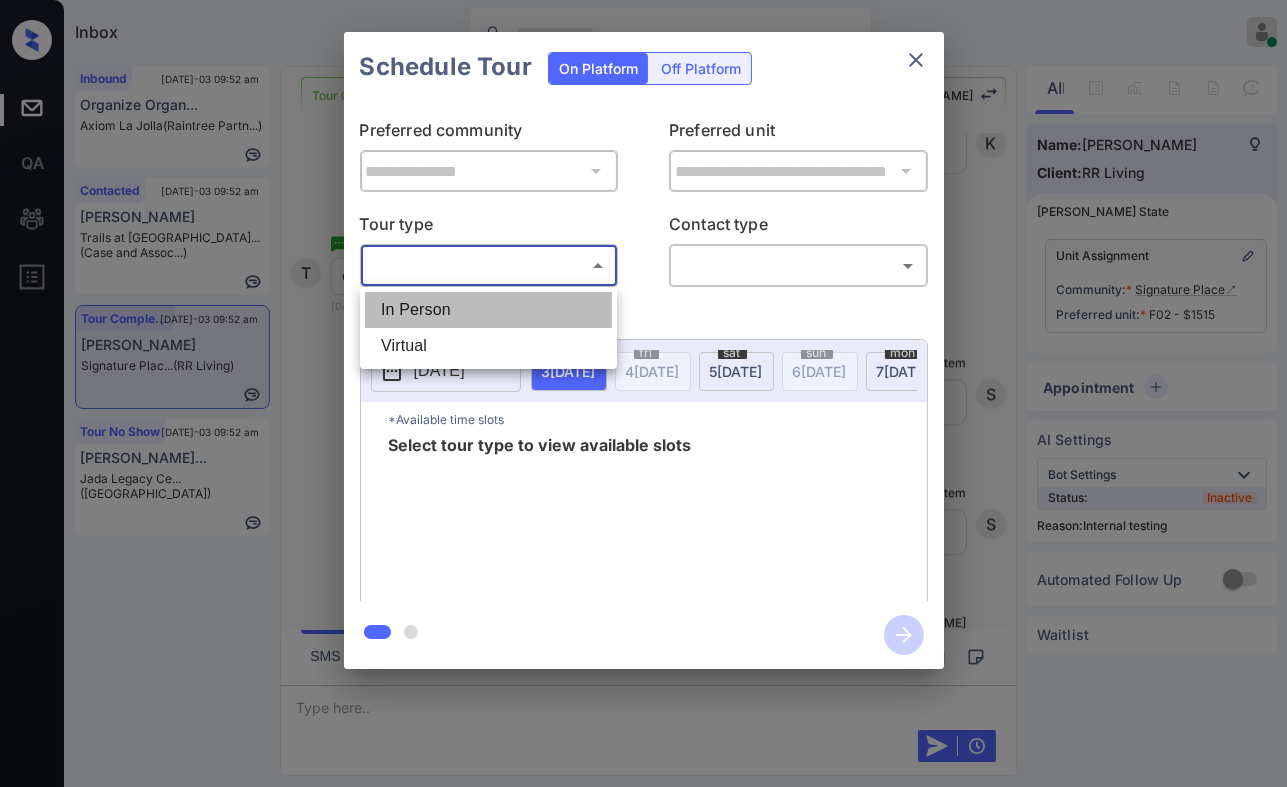 click on "In Person" at bounding box center [488, 310] 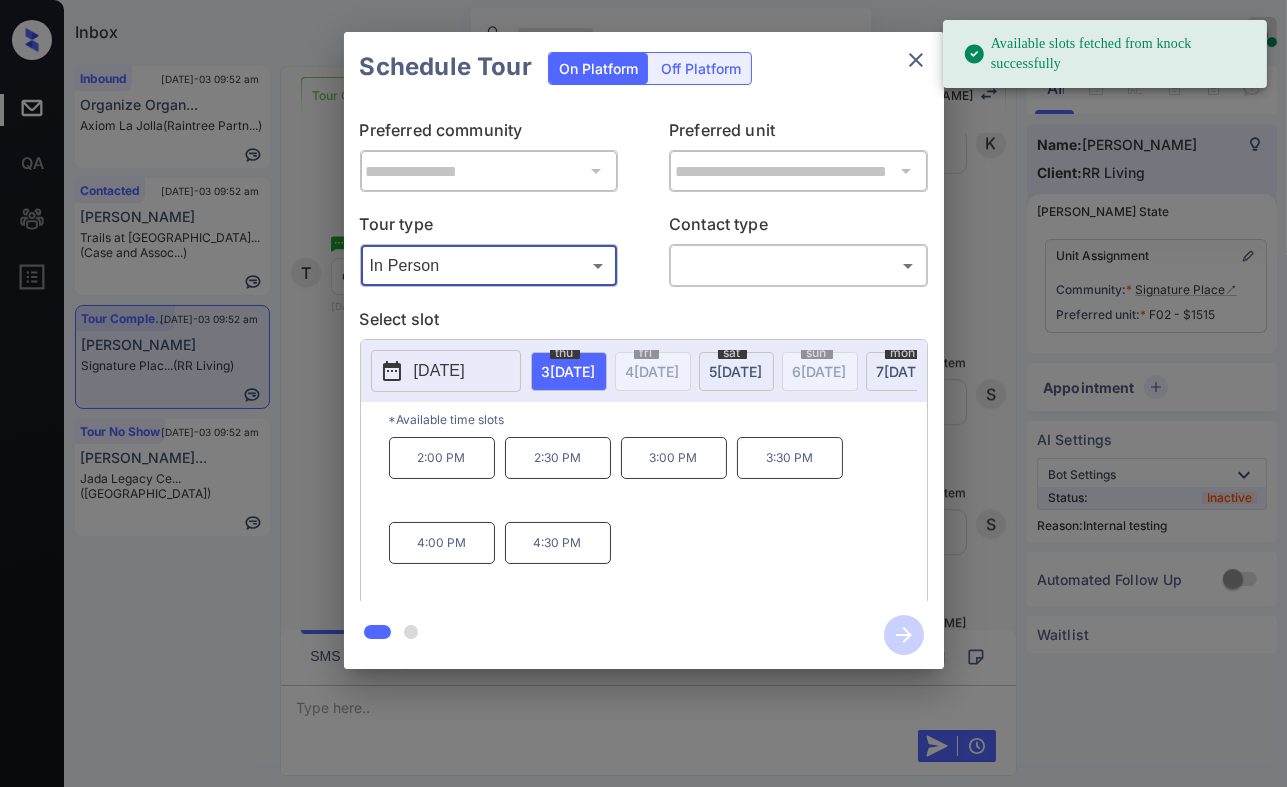 click on "2025-07-03" at bounding box center (439, 371) 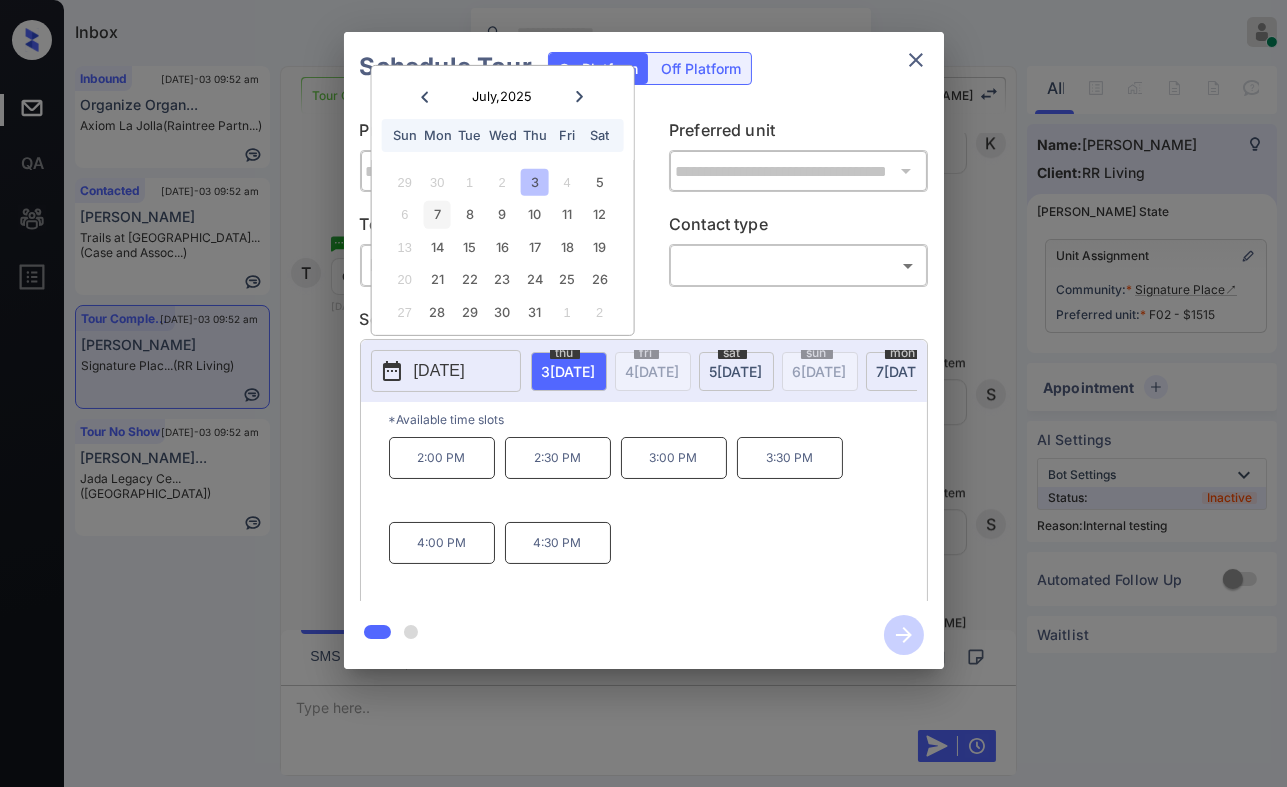 click on "7" at bounding box center (437, 214) 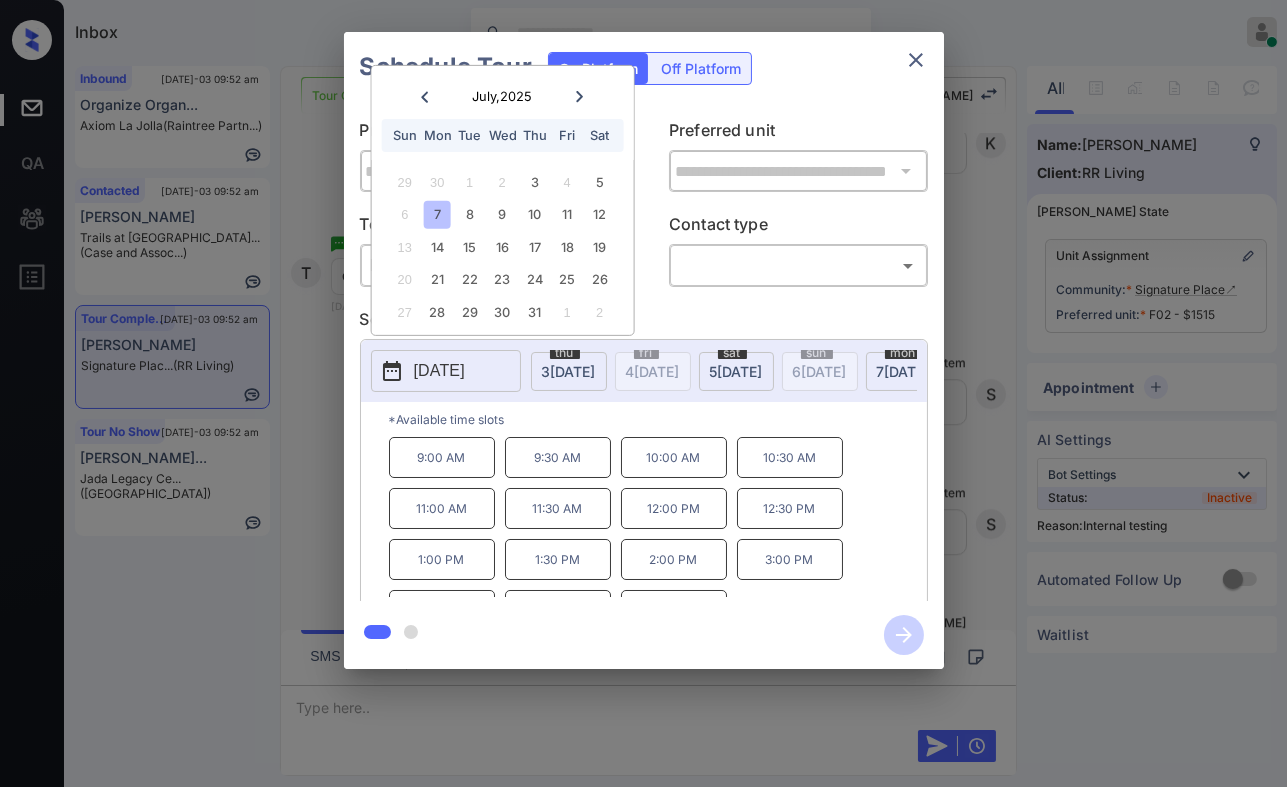 scroll, scrollTop: 32, scrollLeft: 0, axis: vertical 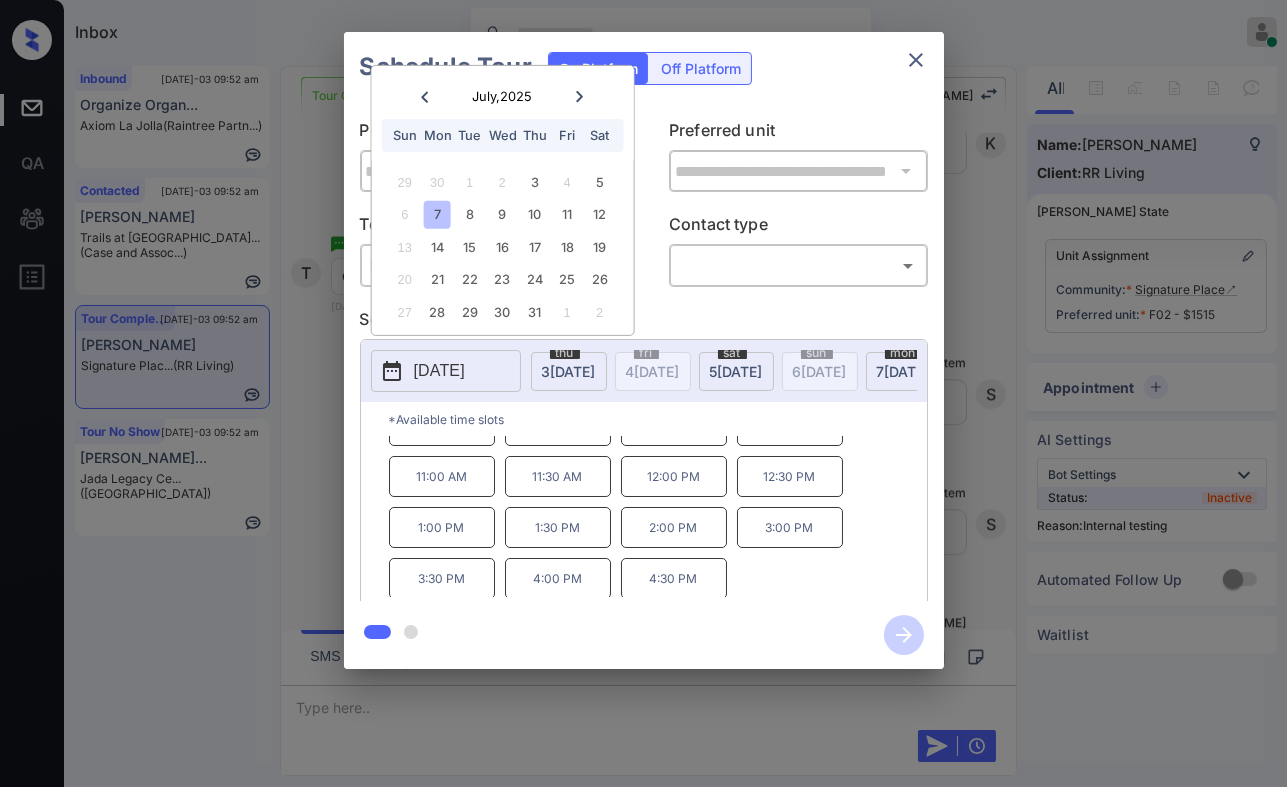 click 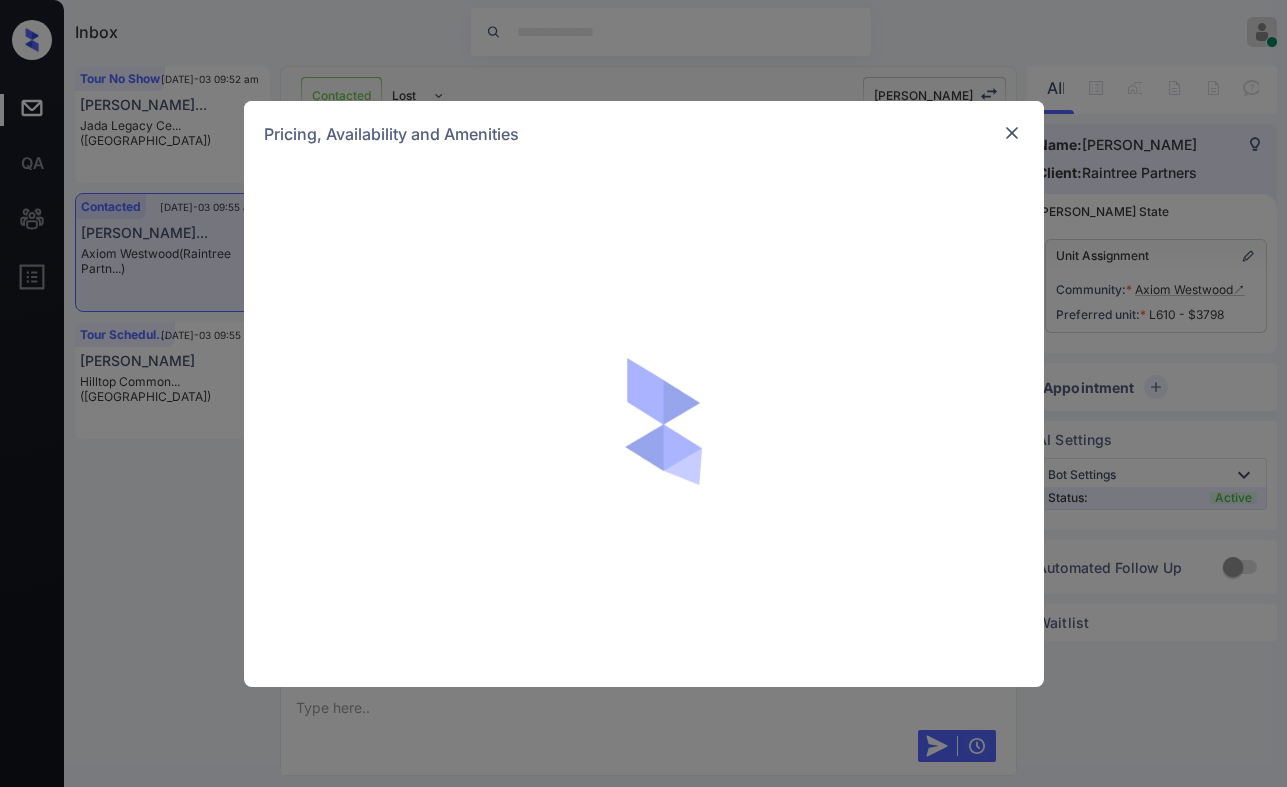 scroll, scrollTop: 0, scrollLeft: 0, axis: both 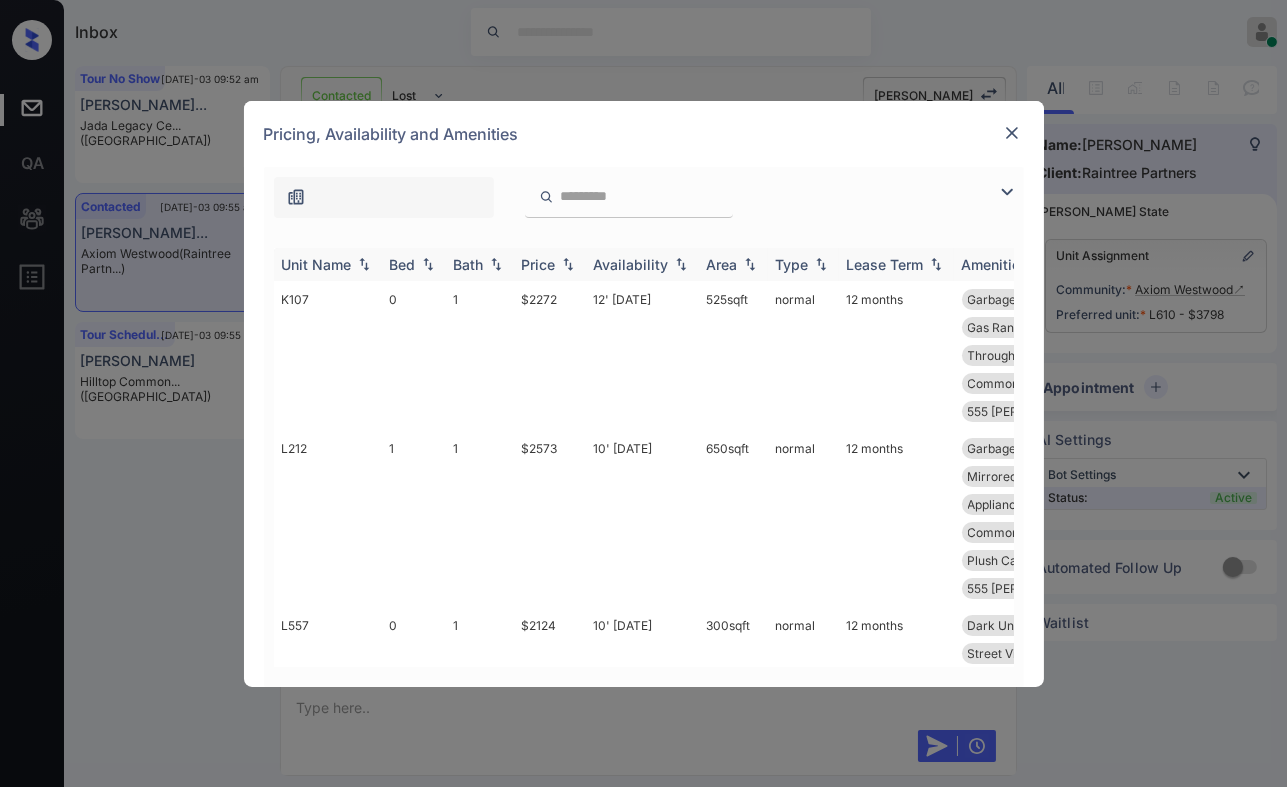click on "Bed" at bounding box center (403, 264) 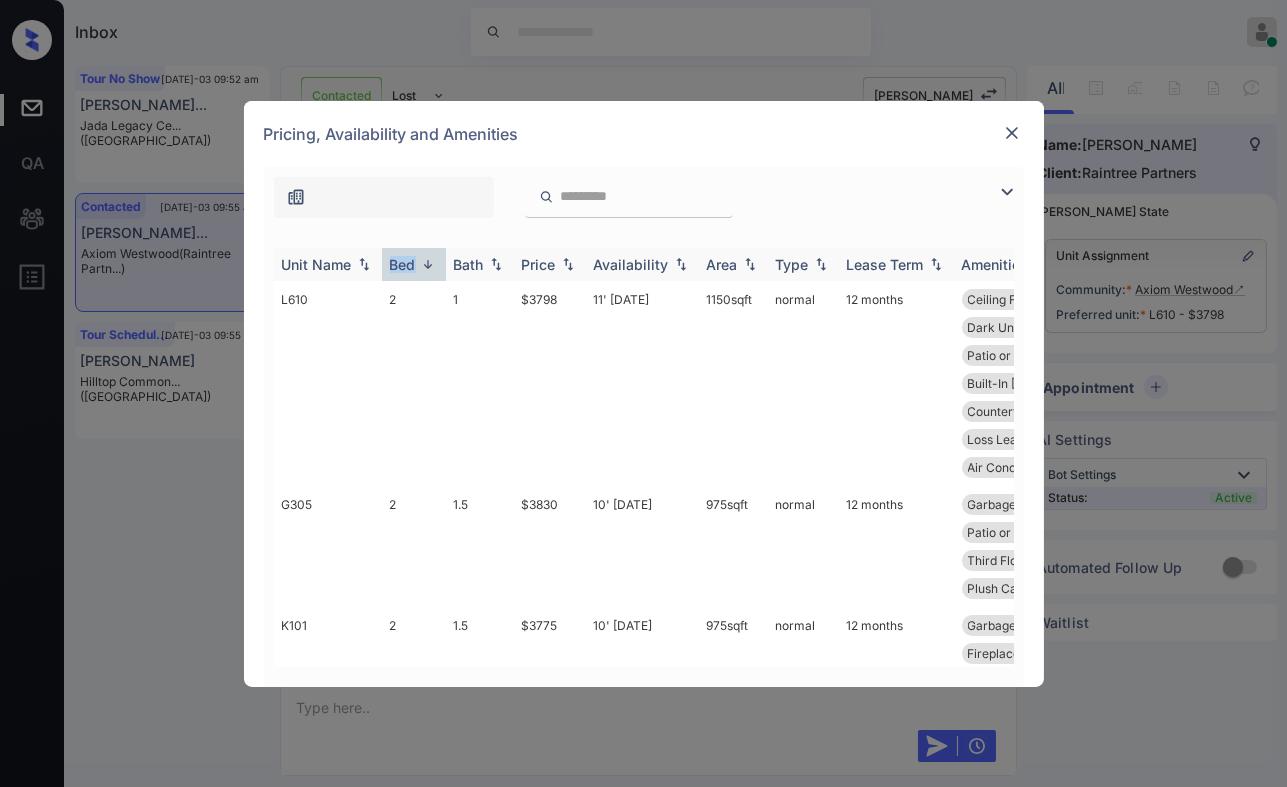 click on "Bed" at bounding box center (403, 264) 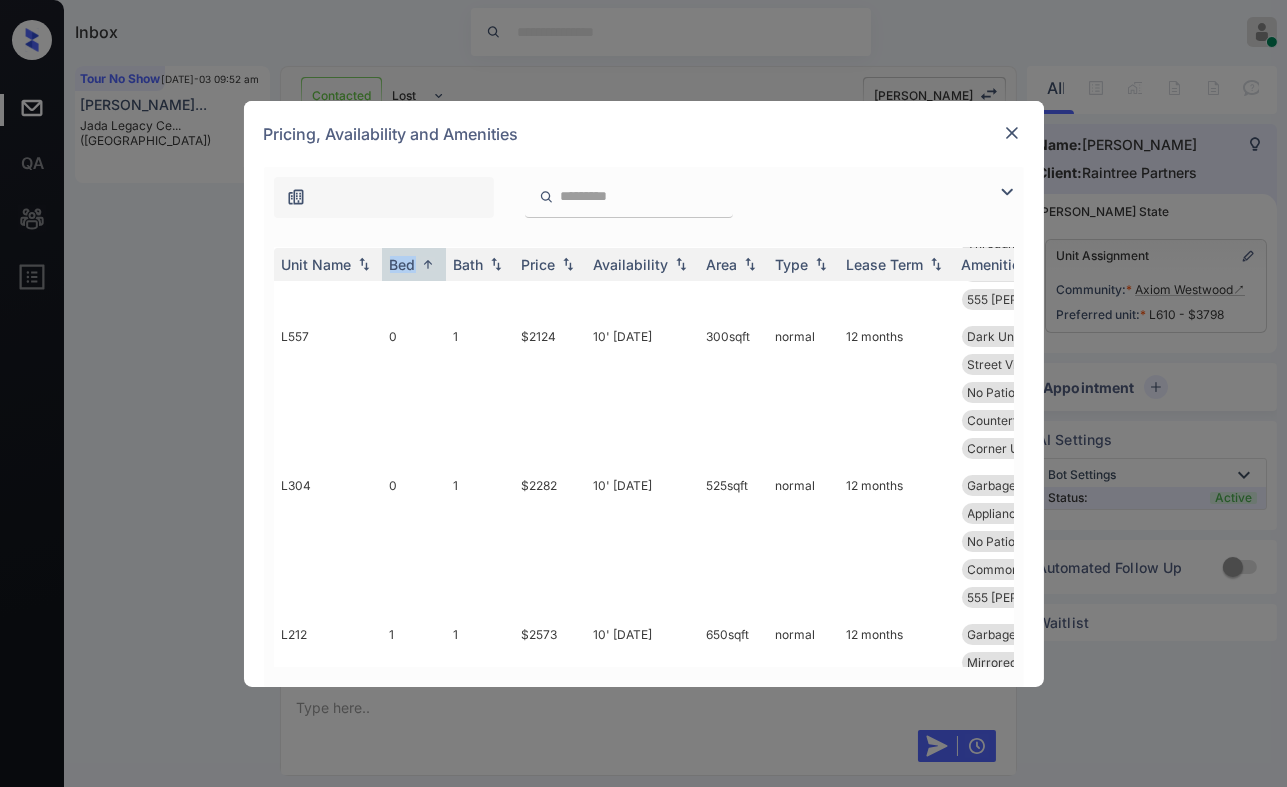 scroll, scrollTop: 0, scrollLeft: 0, axis: both 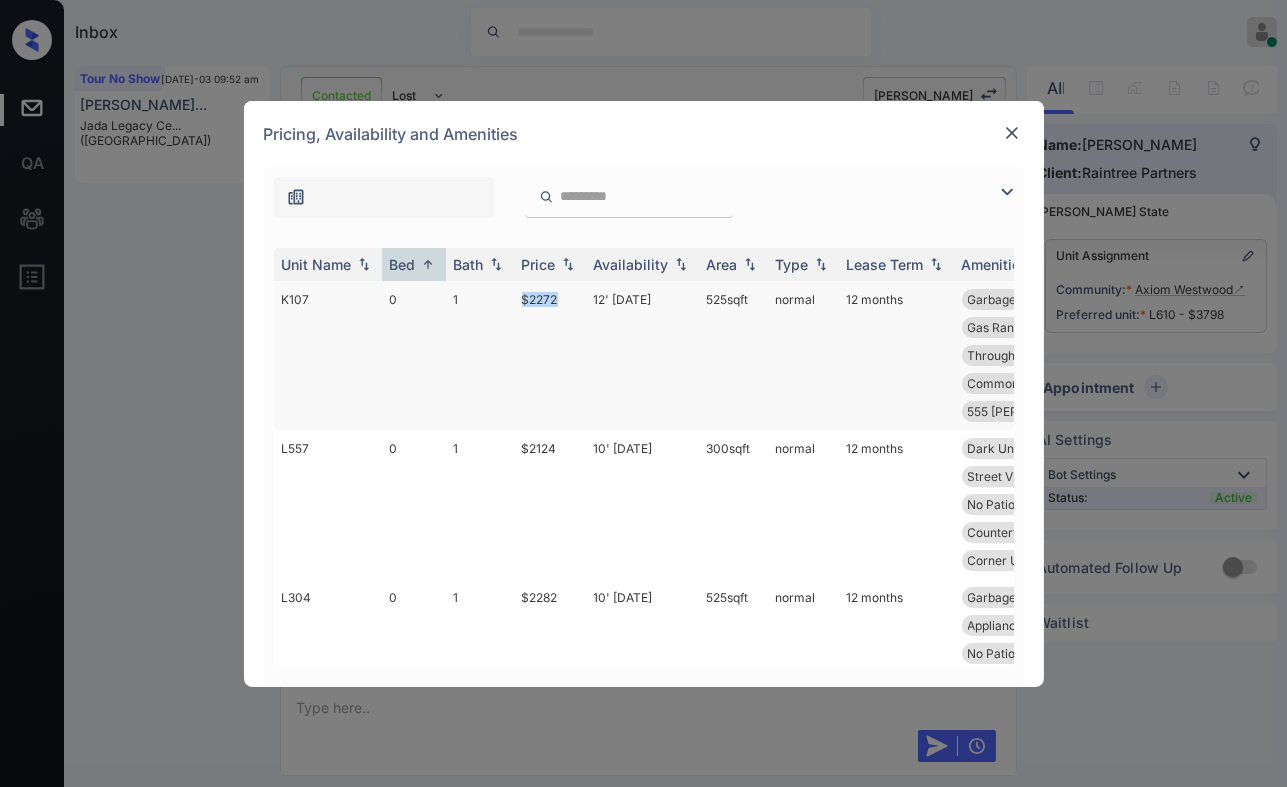 drag, startPoint x: 515, startPoint y: 299, endPoint x: 562, endPoint y: 304, distance: 47.26521 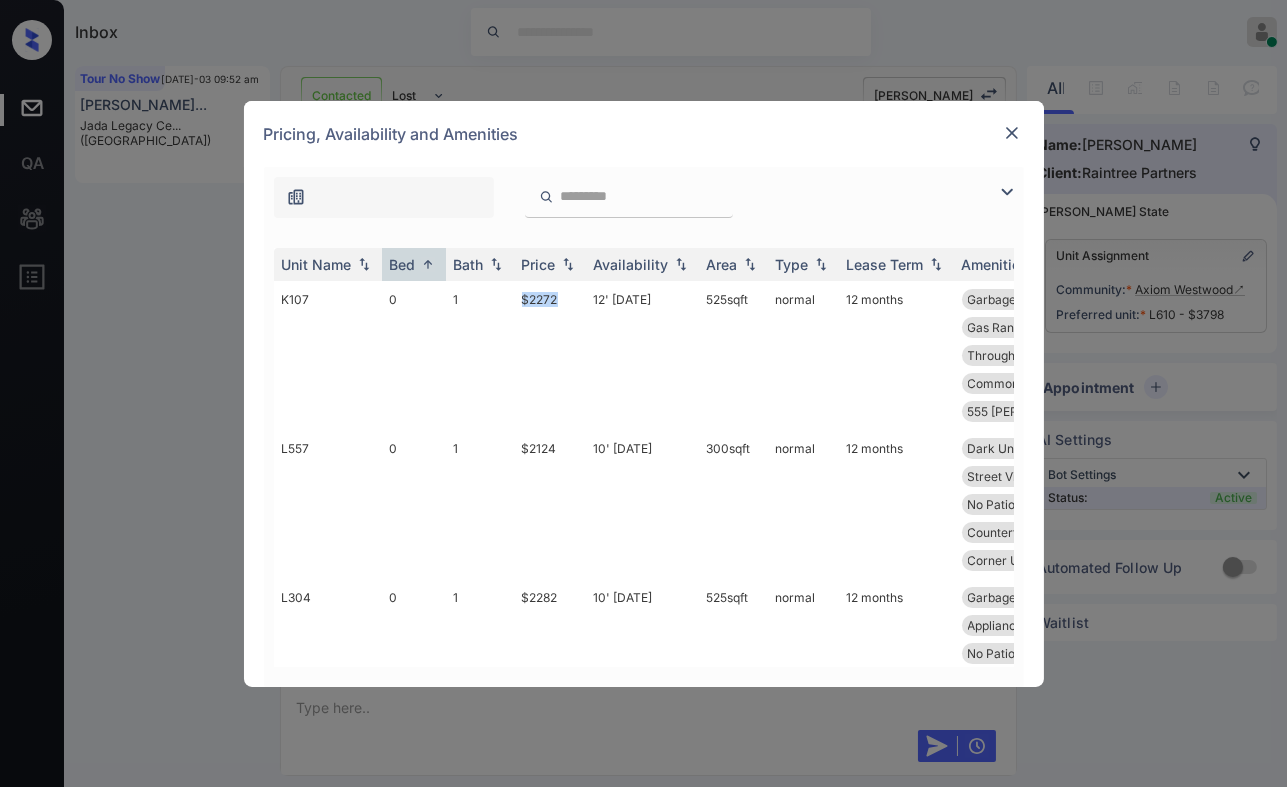 copy on "$2272" 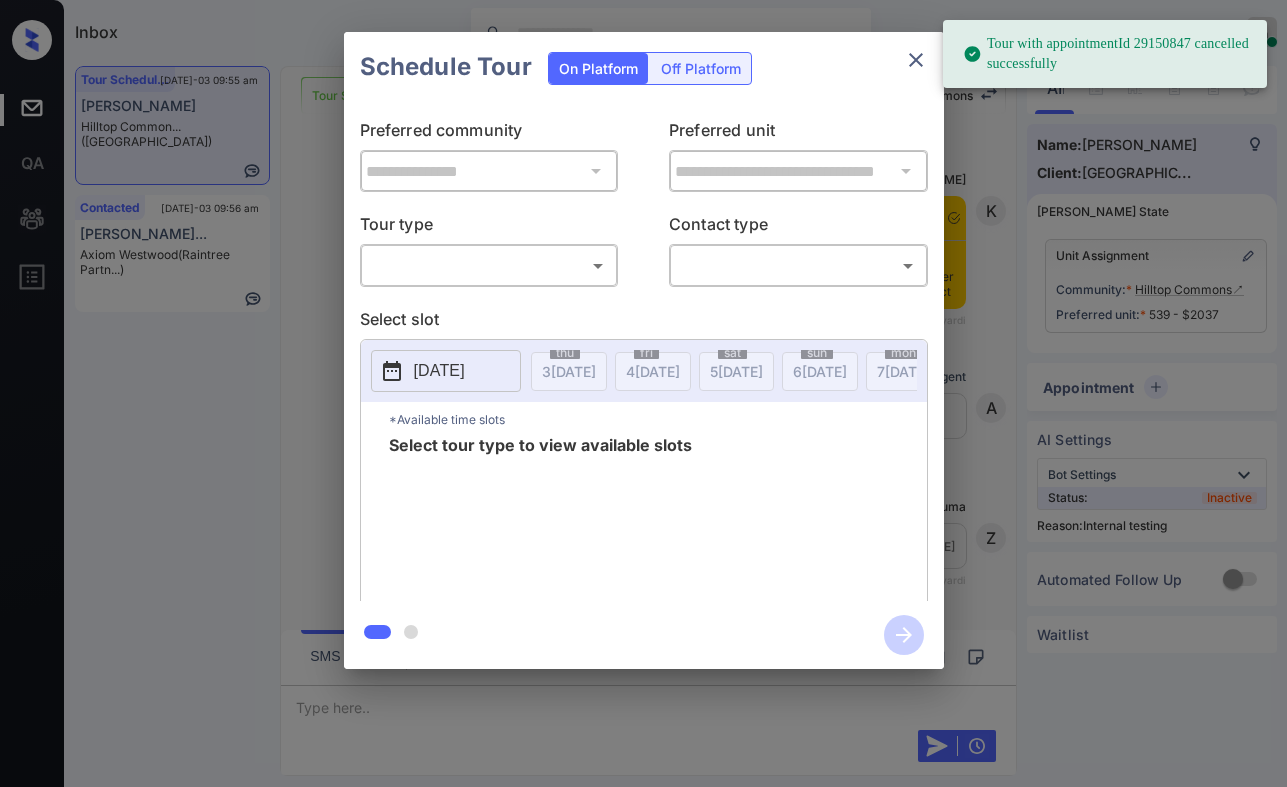 scroll, scrollTop: 0, scrollLeft: 0, axis: both 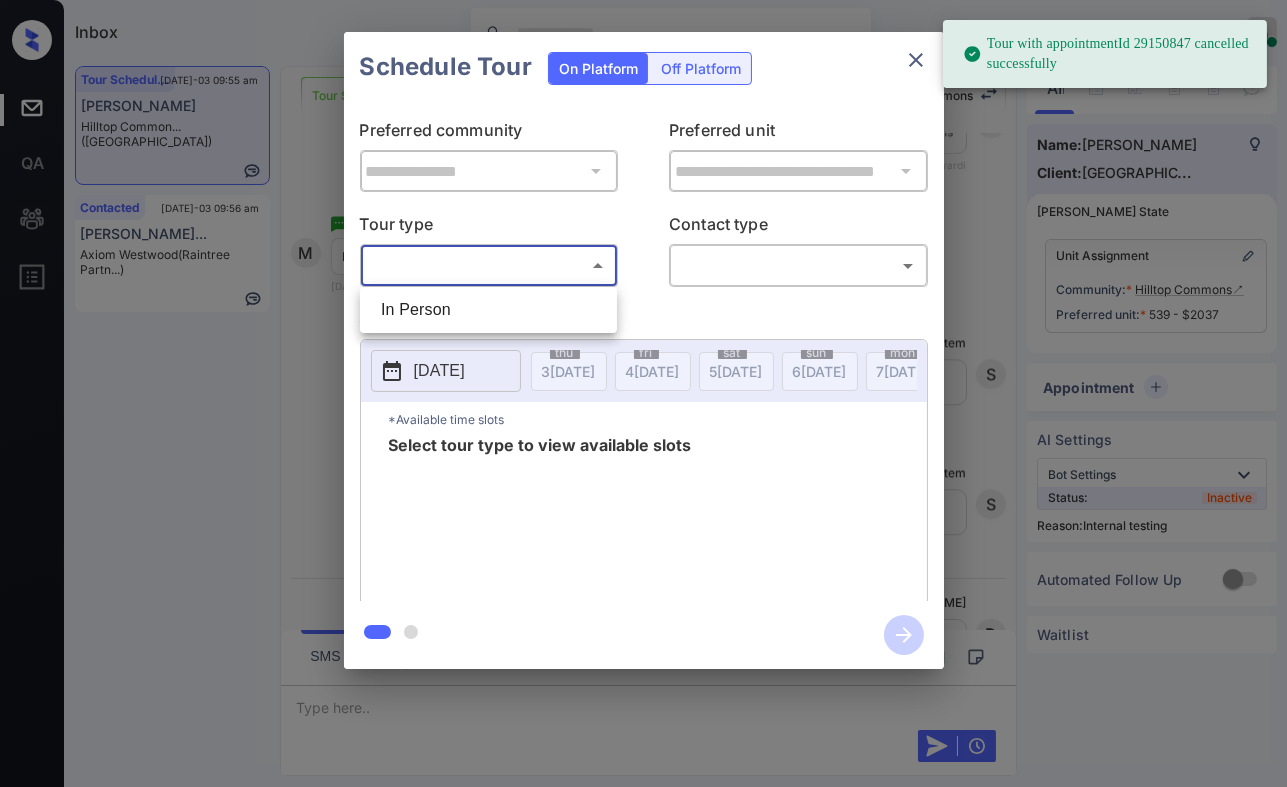 click on "Tour with appointmentId 29150847 cancelled successfully Inbox Danielle Dela Cruz Online Set yourself   offline Set yourself   on break Profile Switch to  dark  mode Sign out Tour Scheduled Jul-03 09:55 am   Mari Sanchez Hilltop Common...  (Fairfield) Contacted Jul-03 09:56 am   Arasi Krishnam... Axiom Westwood  (Raintree Partn...) Tour Scheduled Lost Lead Sentiment: Angry Upon sliding the acknowledgement:  Lead will move to lost stage. * ​ SMS and call option will be set to opt out. AFM will be turned off for the lead. Hilltop Commons New Message Kelsey Notes Note: https://conversation.getzuma.com/6860bbaec3235581540e08f9 - Paste this link into your browser to view Kelsey’s conversation with the prospect Jun 28, 2025 09:06 pm  Sync'd w  yardi K New Message Agent Lead created via leadPoller in Inbound stage. Jun 28, 2025 09:06 pm A New Message Zuma Lead transferred to leasing agent: kelsey Jun 28, 2025 09:06 pm  Sync'd w  yardi Z New Message Agent AFM Request sent to Kelsey. Jun 28, 2025 09:06 pm A Agent A" at bounding box center (643, 393) 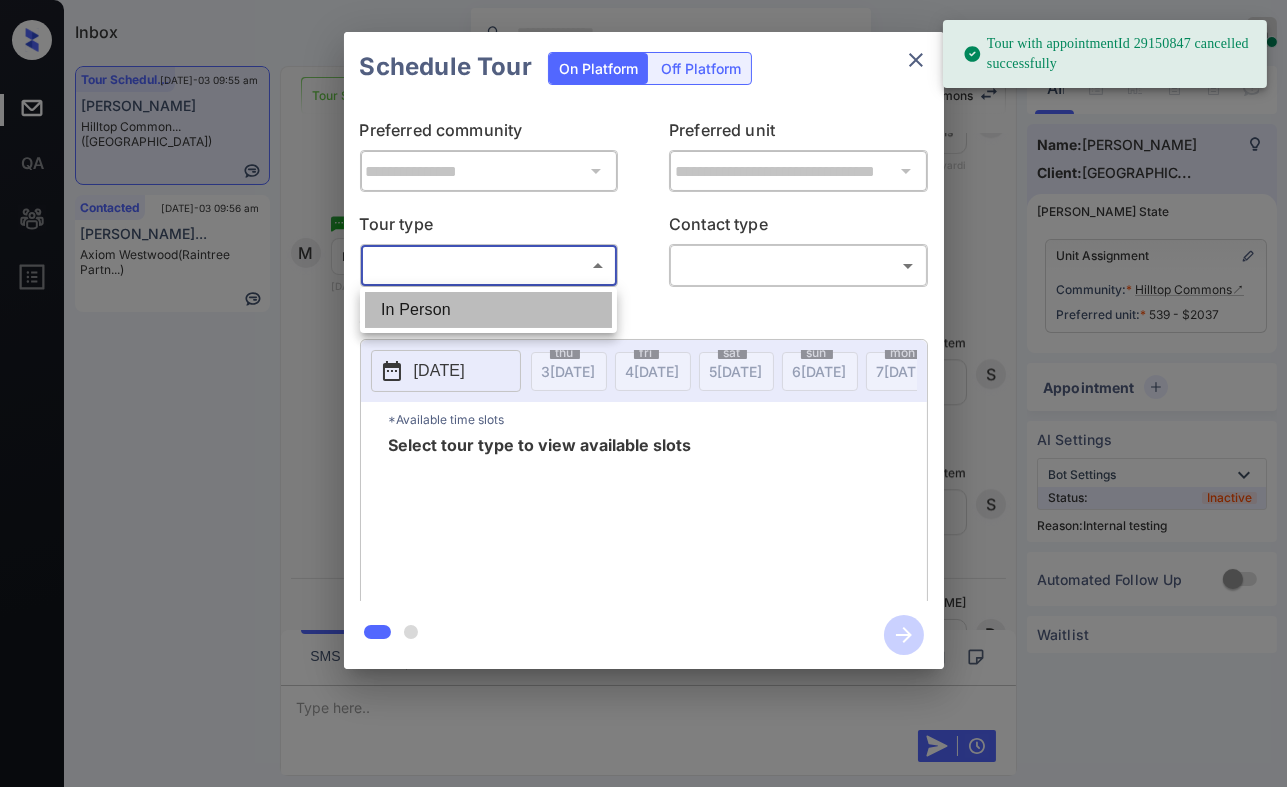 click on "In Person" at bounding box center (488, 310) 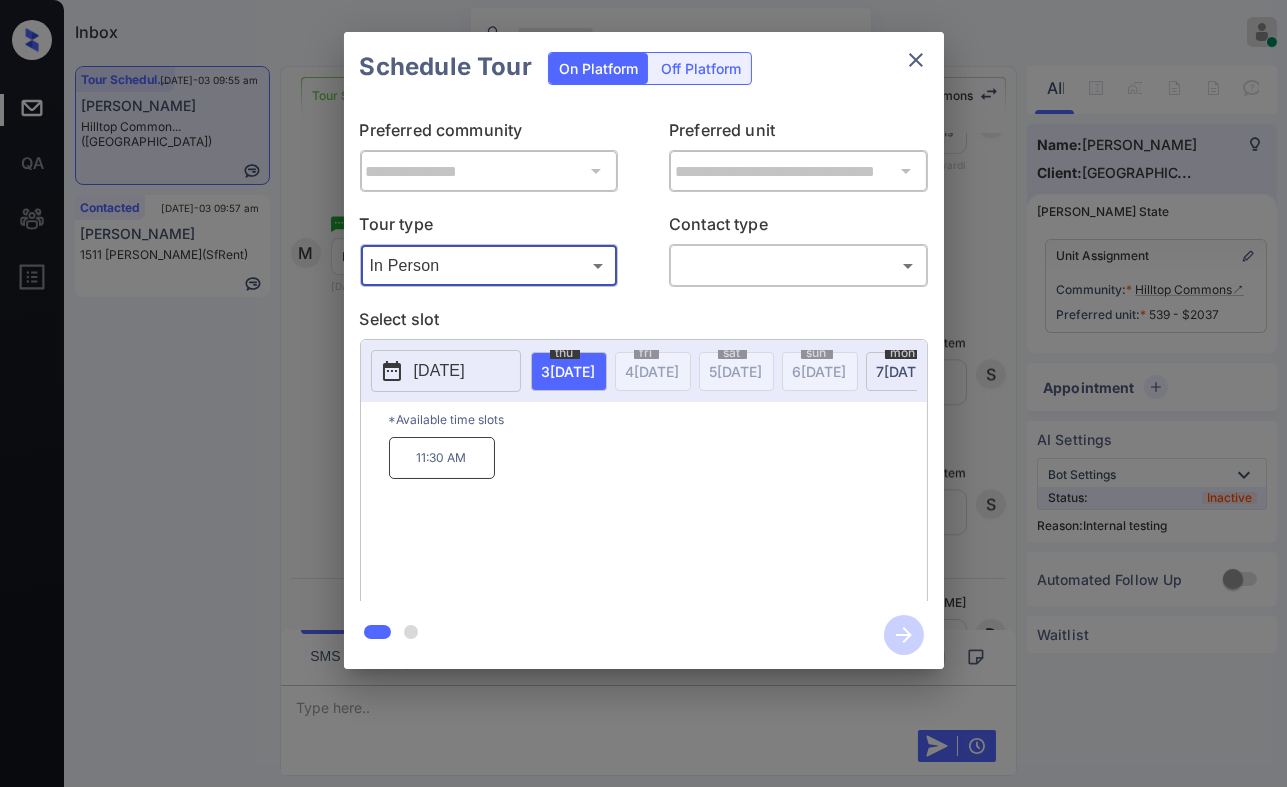 click 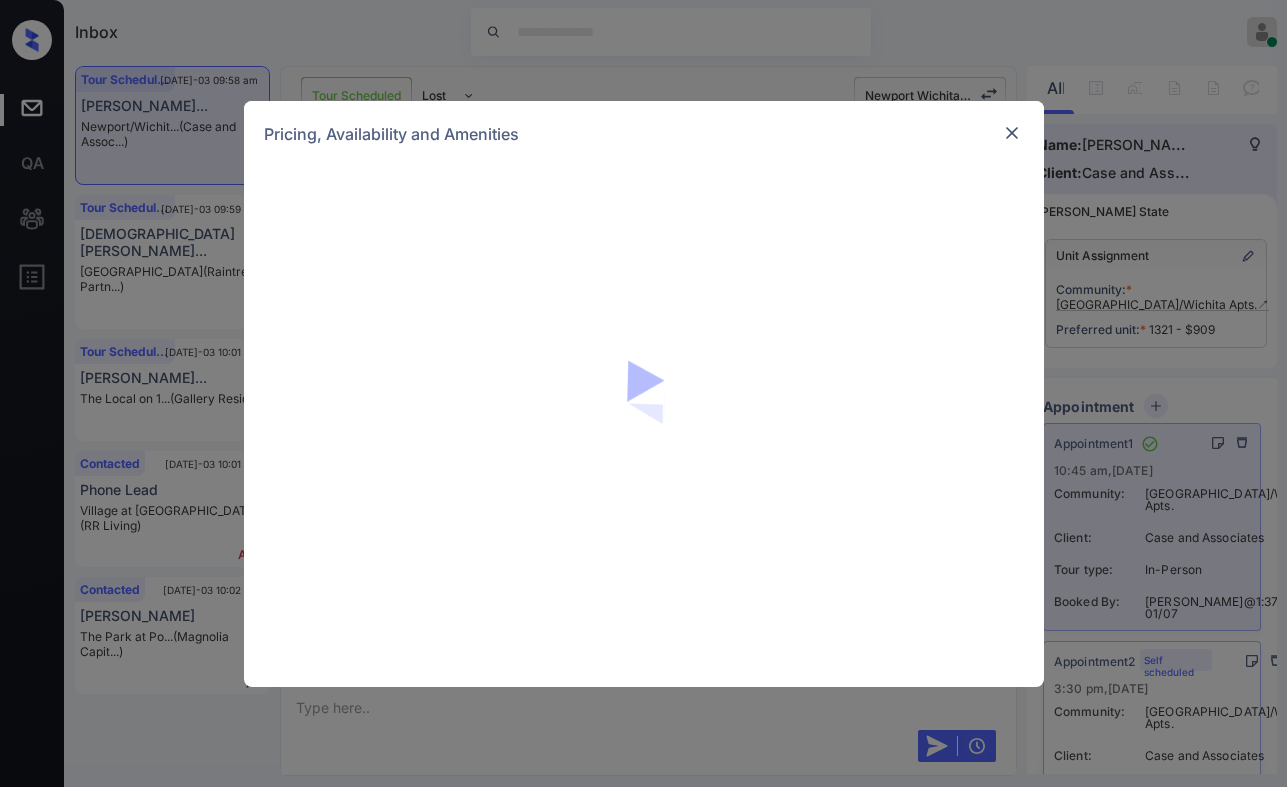scroll, scrollTop: 0, scrollLeft: 0, axis: both 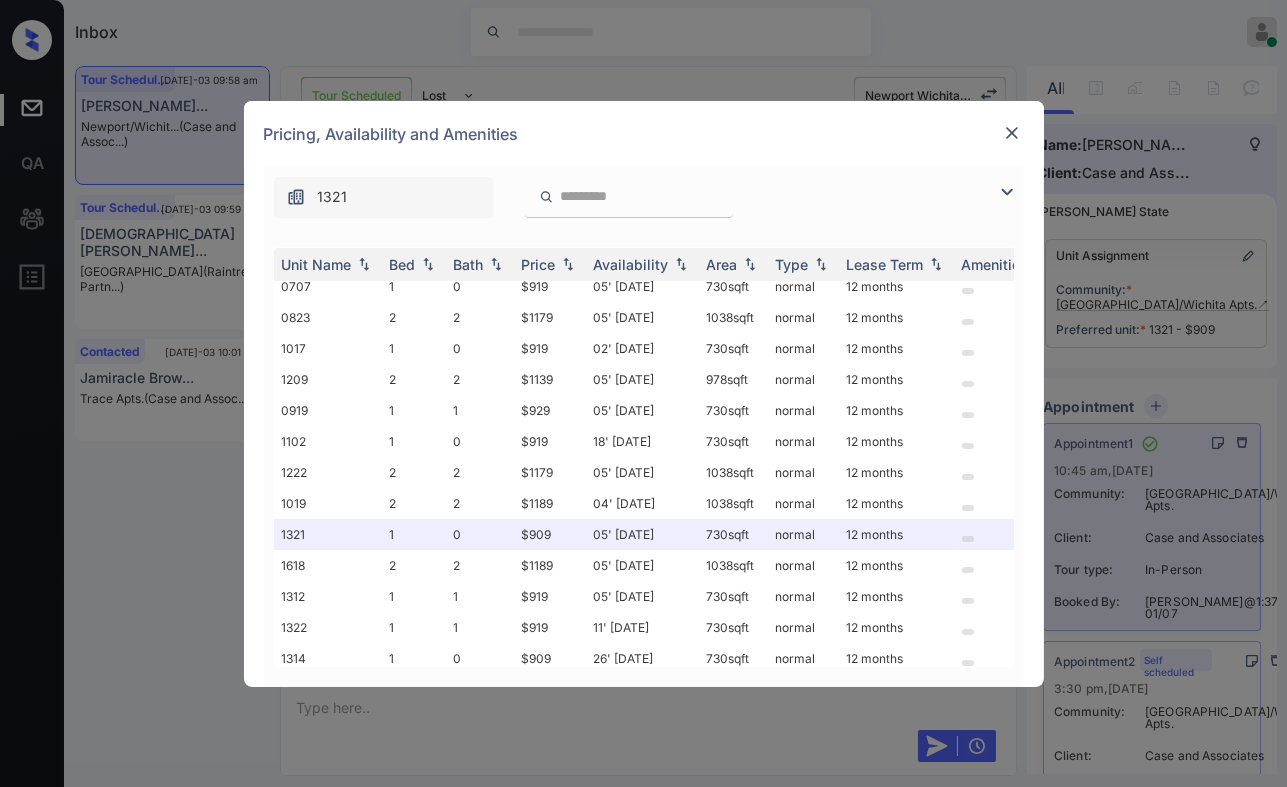 click at bounding box center (1012, 133) 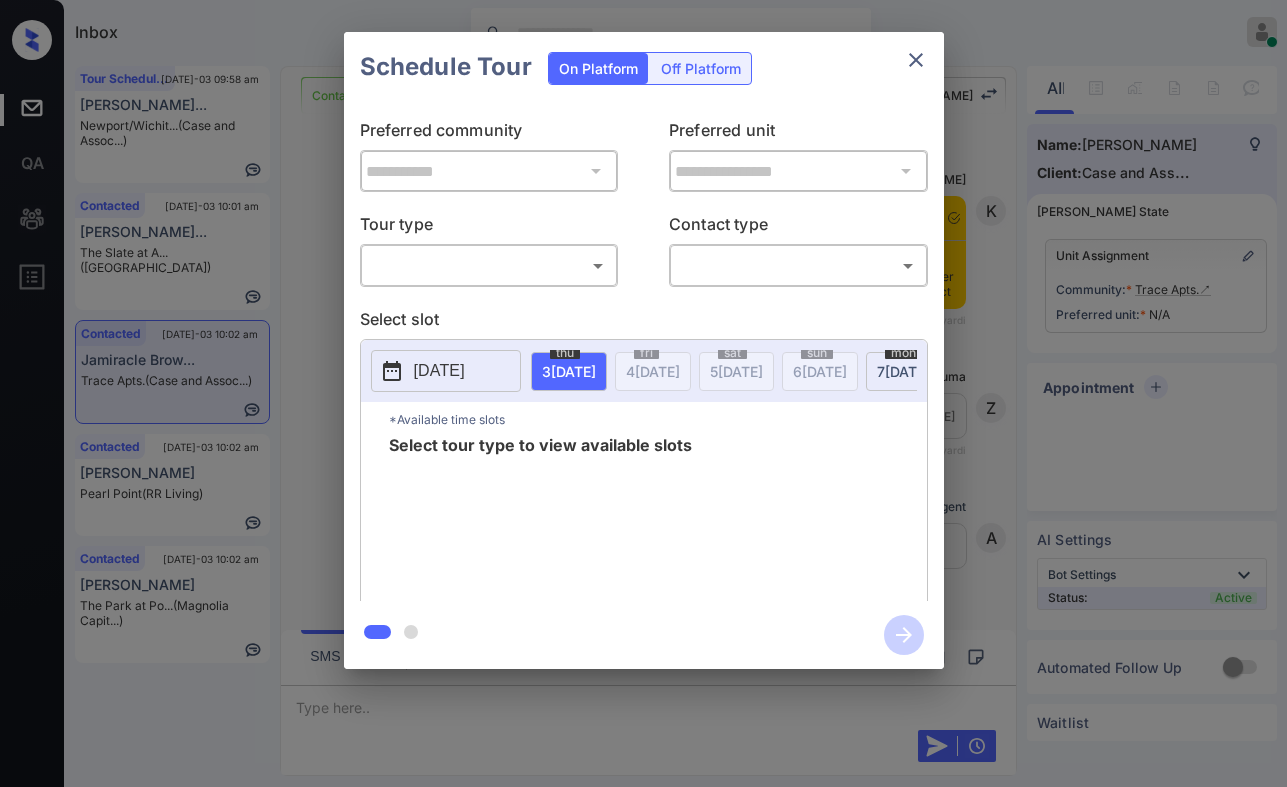 scroll, scrollTop: 0, scrollLeft: 0, axis: both 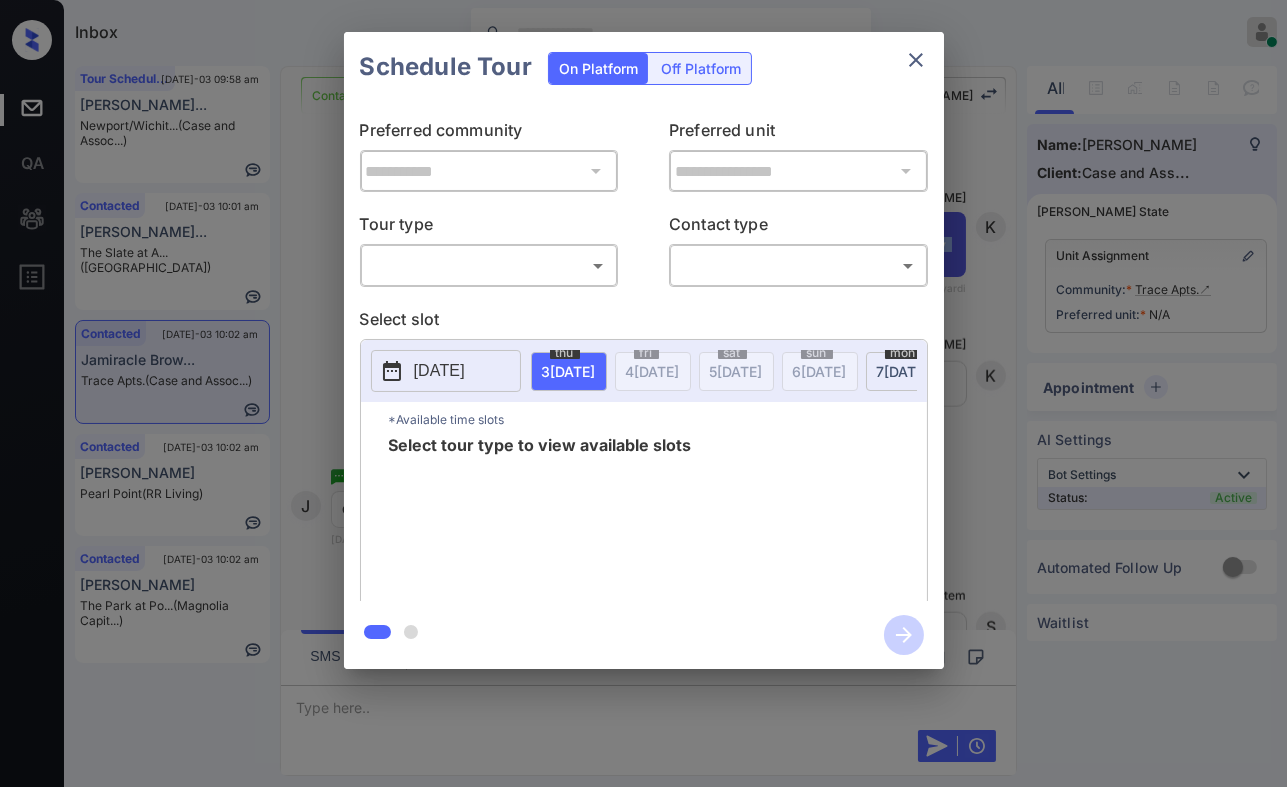 click 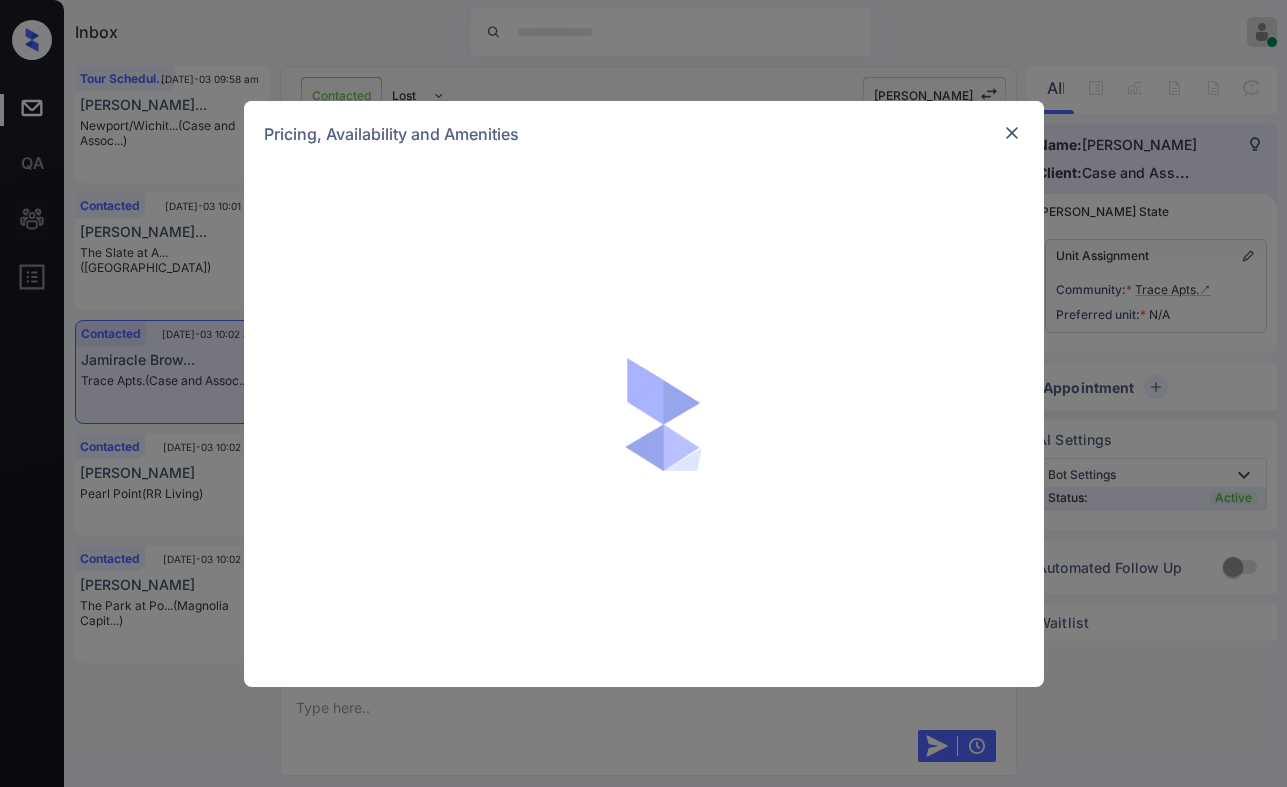 scroll, scrollTop: 0, scrollLeft: 0, axis: both 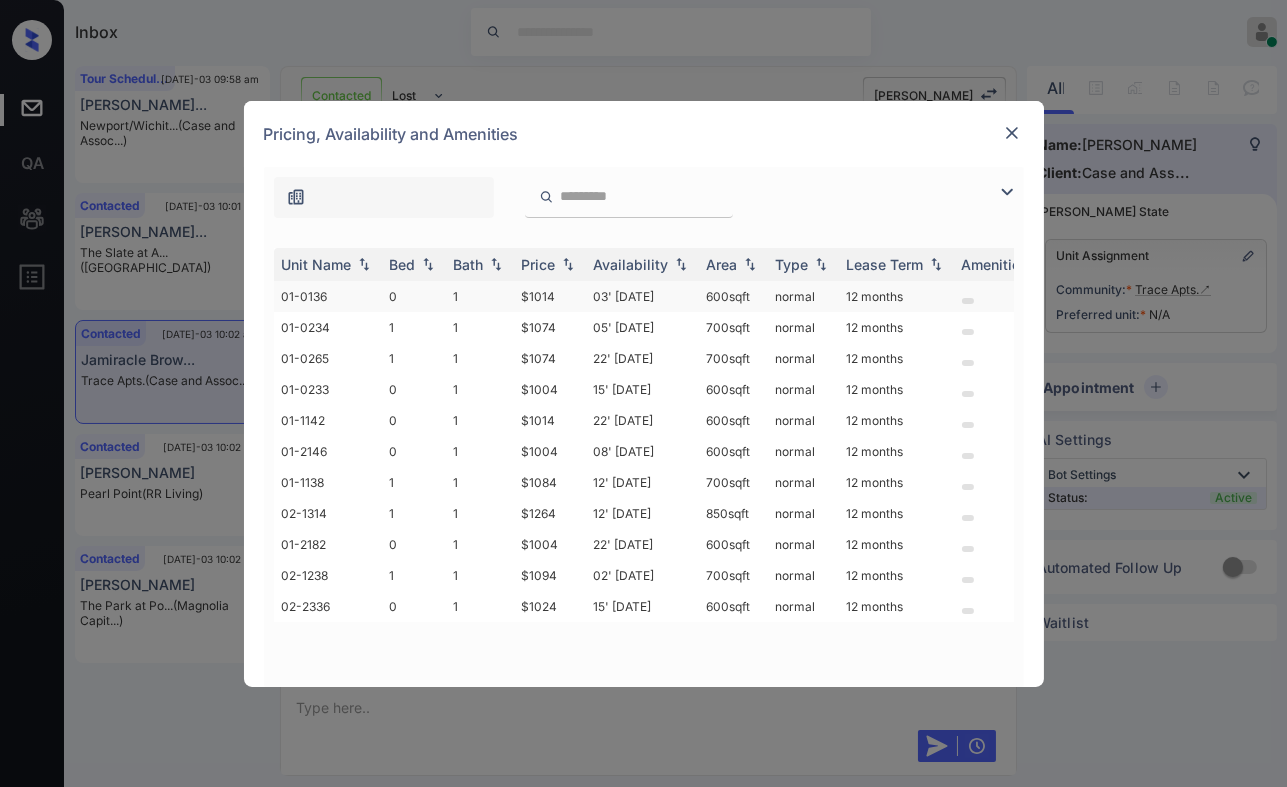 click on "0" at bounding box center [414, 296] 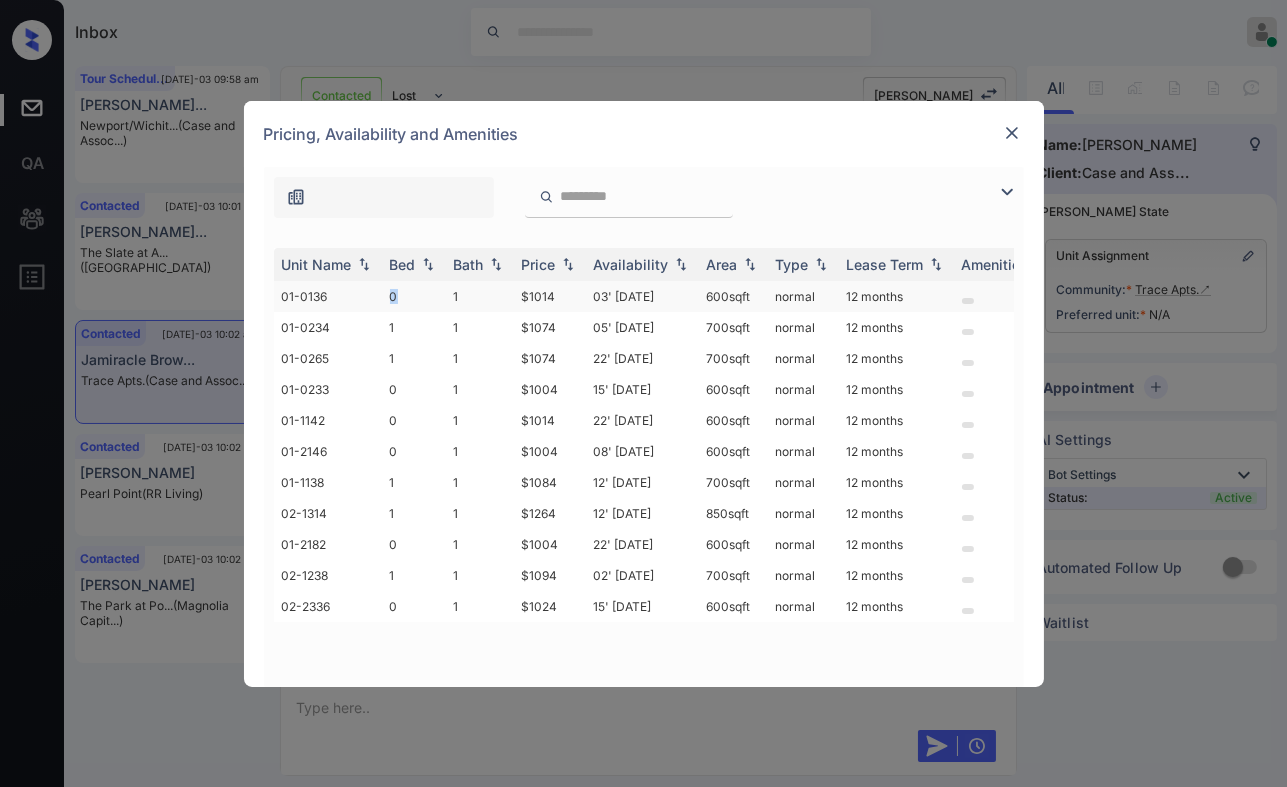 click on "0" at bounding box center [414, 296] 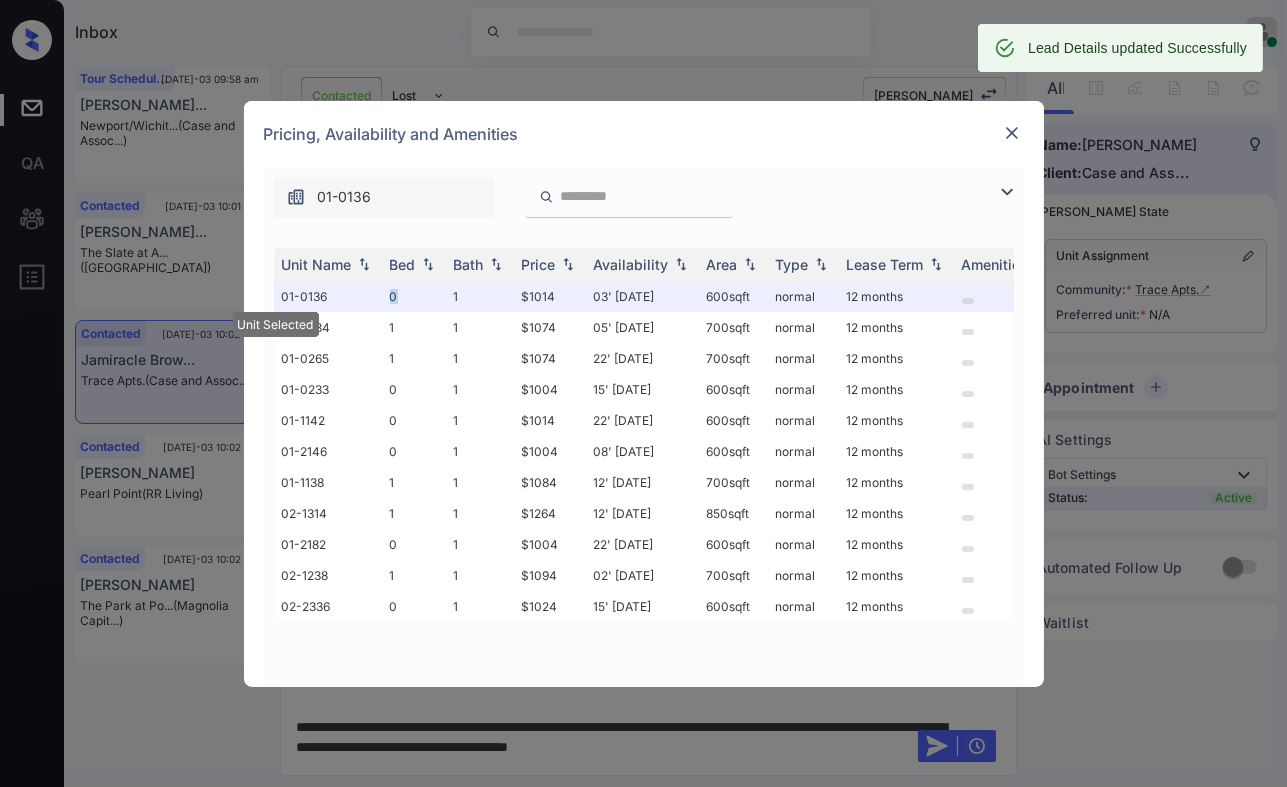 click at bounding box center (1012, 133) 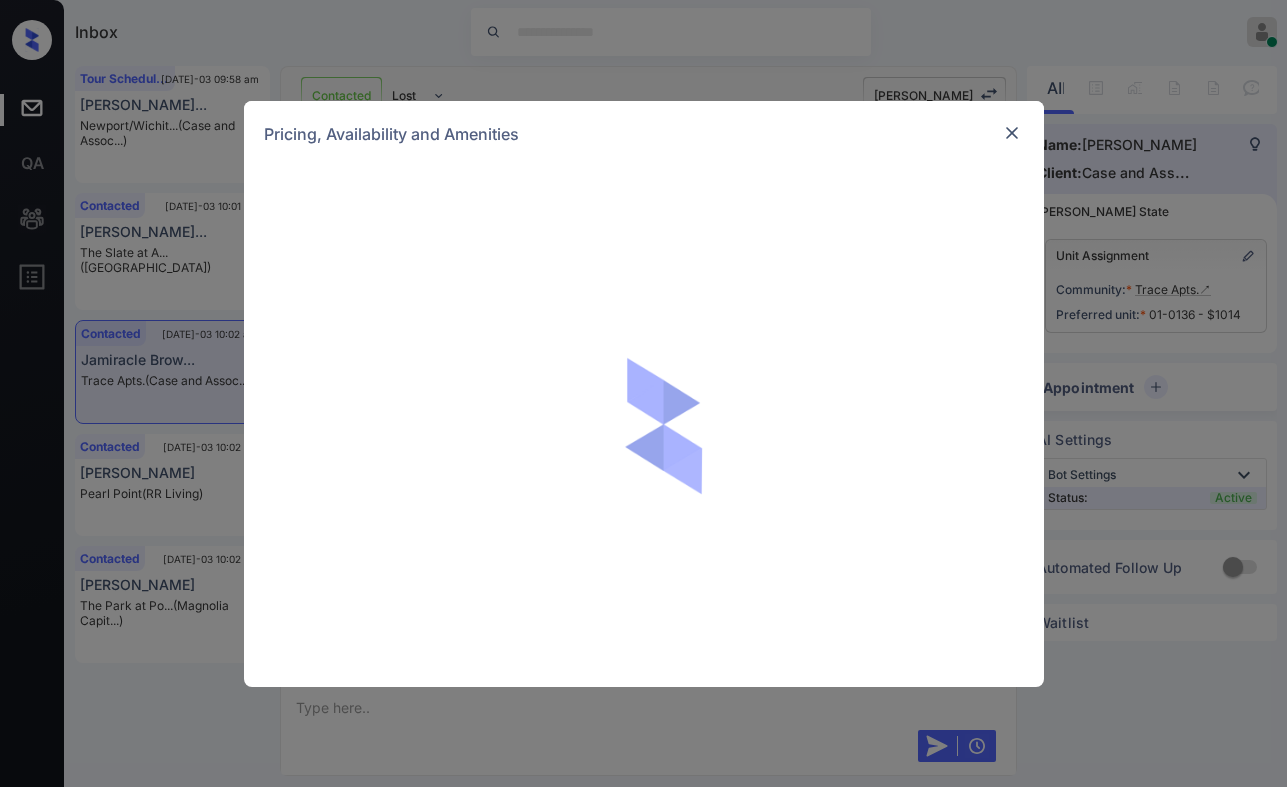 scroll, scrollTop: 0, scrollLeft: 0, axis: both 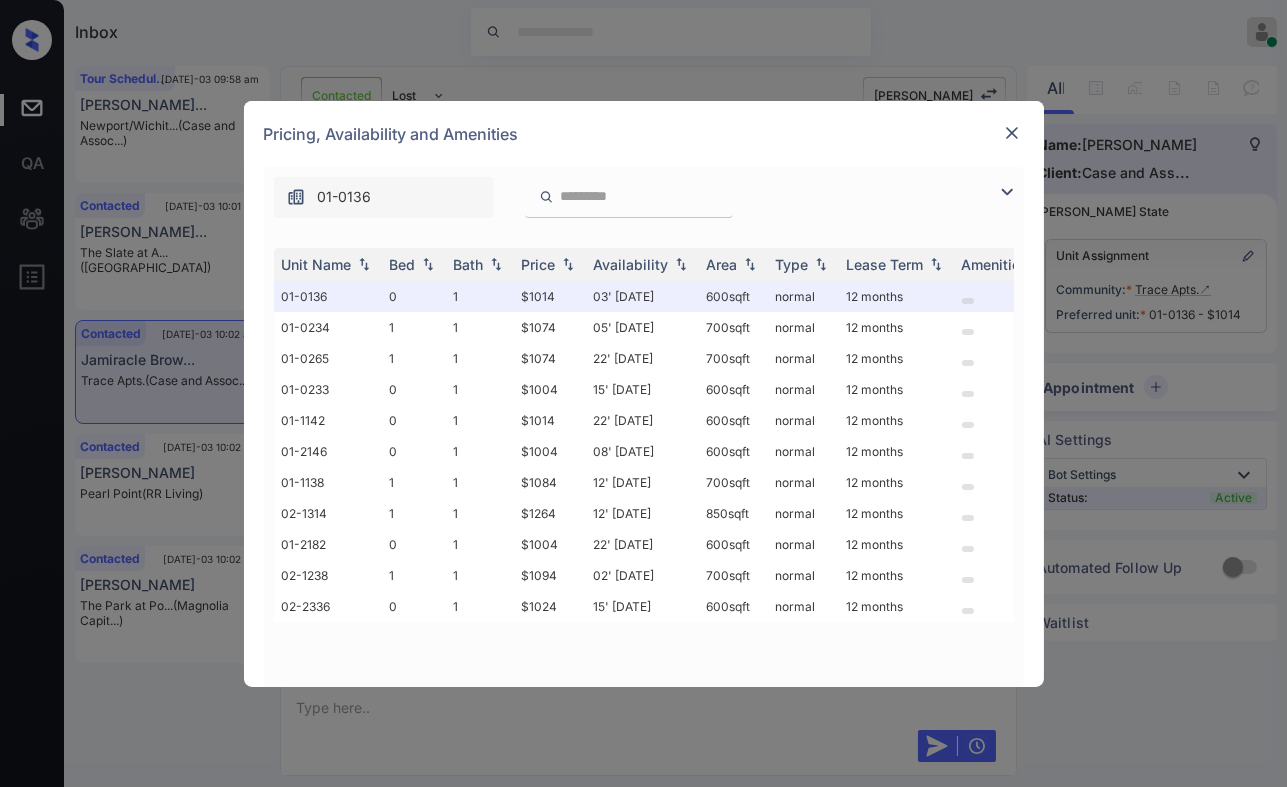 click at bounding box center (1012, 133) 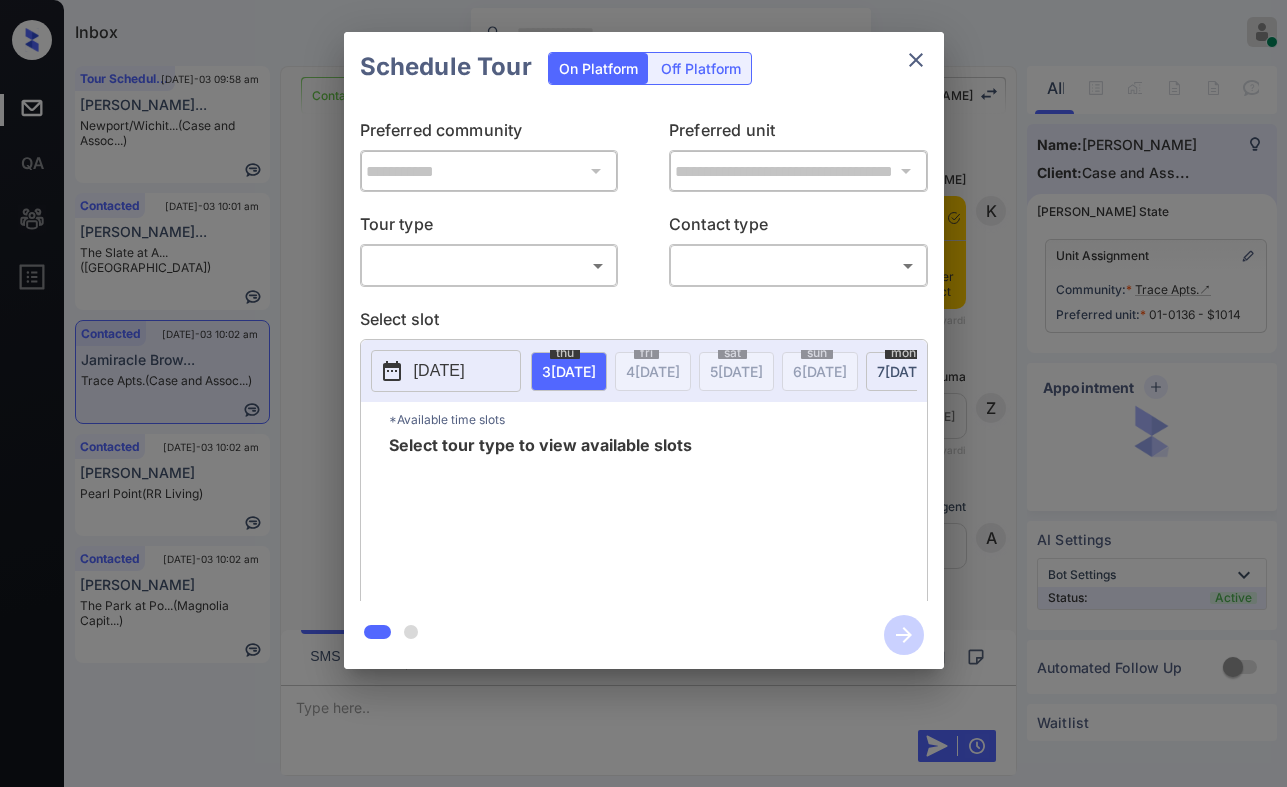 scroll, scrollTop: 0, scrollLeft: 0, axis: both 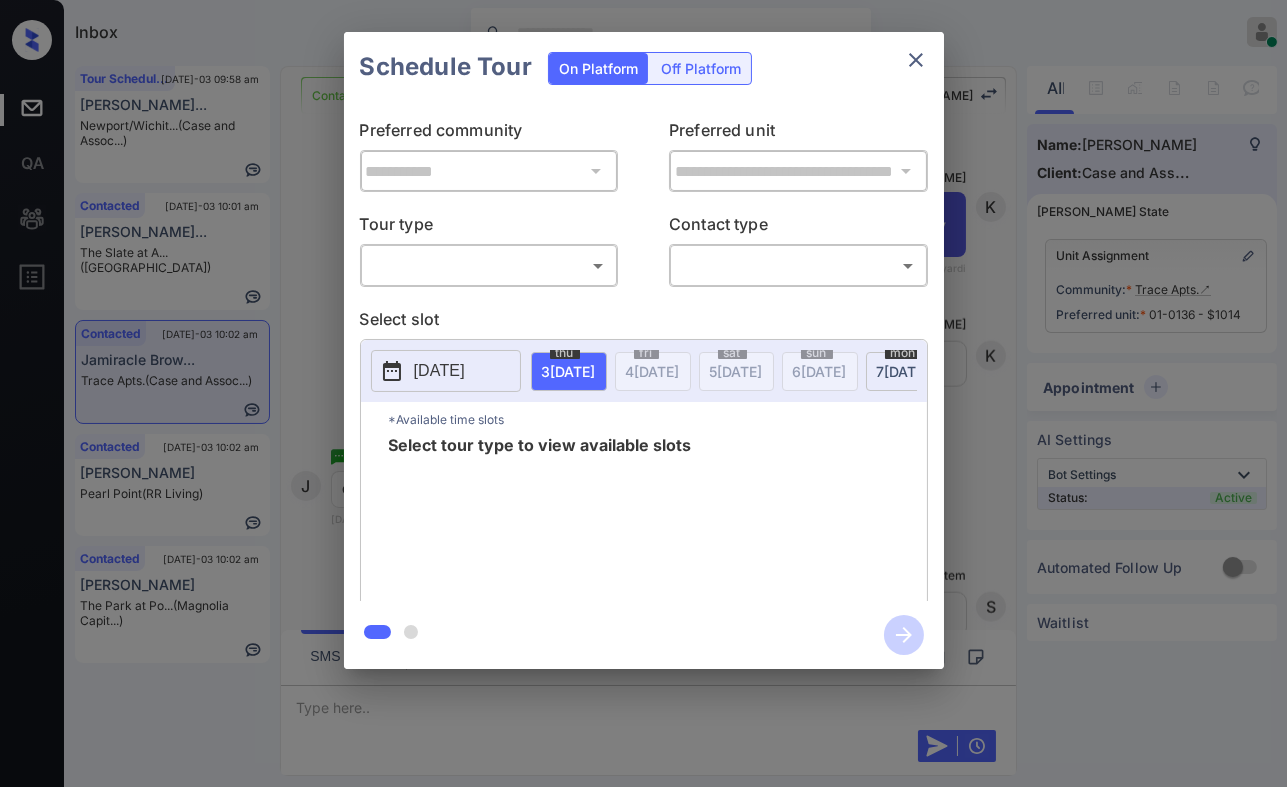 click on "Inbox Danielle Dela Cruz Online Set yourself   offline Set yourself   on break Profile Switch to  dark  mode Sign out Tour Scheduled Jul-03 09:58 am   Sandra Fuentes... Newport/Wichit...  (Case and Assoc...) Contacted Jul-03 10:01 am   Amanda Martine... The Slate at A...  (Fairfield) Contacted Jul-03 10:02 am   Jamiracle Brow... Trace Apts.  (Case and Assoc...) Contacted Jul-03 10:02 am   Josalyn Rangel Pearl Point  (RR Living) Contacted Jul-03 10:02 am   Lucy Bakk The Park at Po...  (Magnolia Capit...) Contacted Lost Lead Sentiment: Angry Upon sliding the acknowledgement:  Lead will move to lost stage. * ​ SMS and call option will be set to opt out. AFM will be turned off for the lead. Kelsey New Message Kelsey Notes Note: https://conversation.getzuma.com/6861bea1f9523ba2b051a8e7 - Paste this link into your browser to view Kelsey’s conversation with the prospect Jun 29, 2025 03:30 pm  Sync'd w  yardi K New Message Zuma Lead transferred to leasing agent: kelsey Jun 29, 2025 03:30 pm  Sync'd w  yardi Z A A" at bounding box center (643, 393) 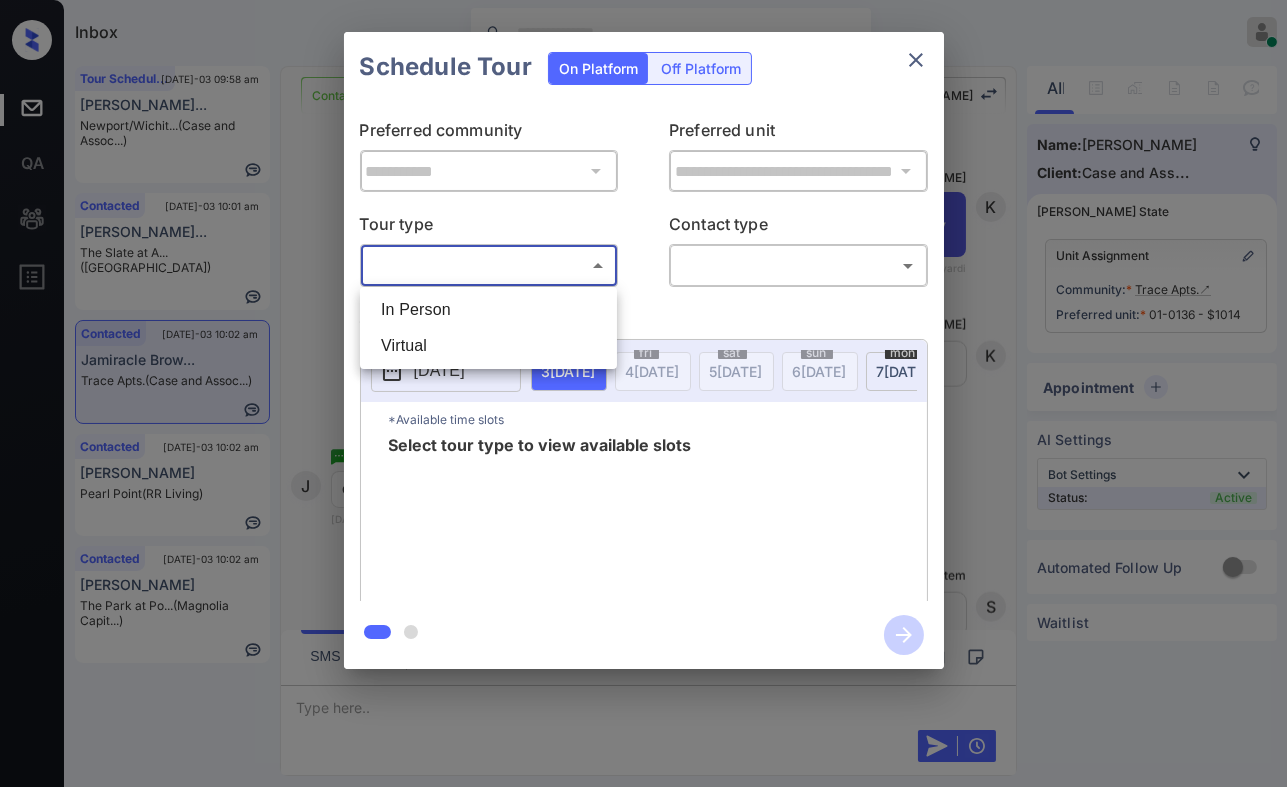 click on "In Person" at bounding box center (488, 310) 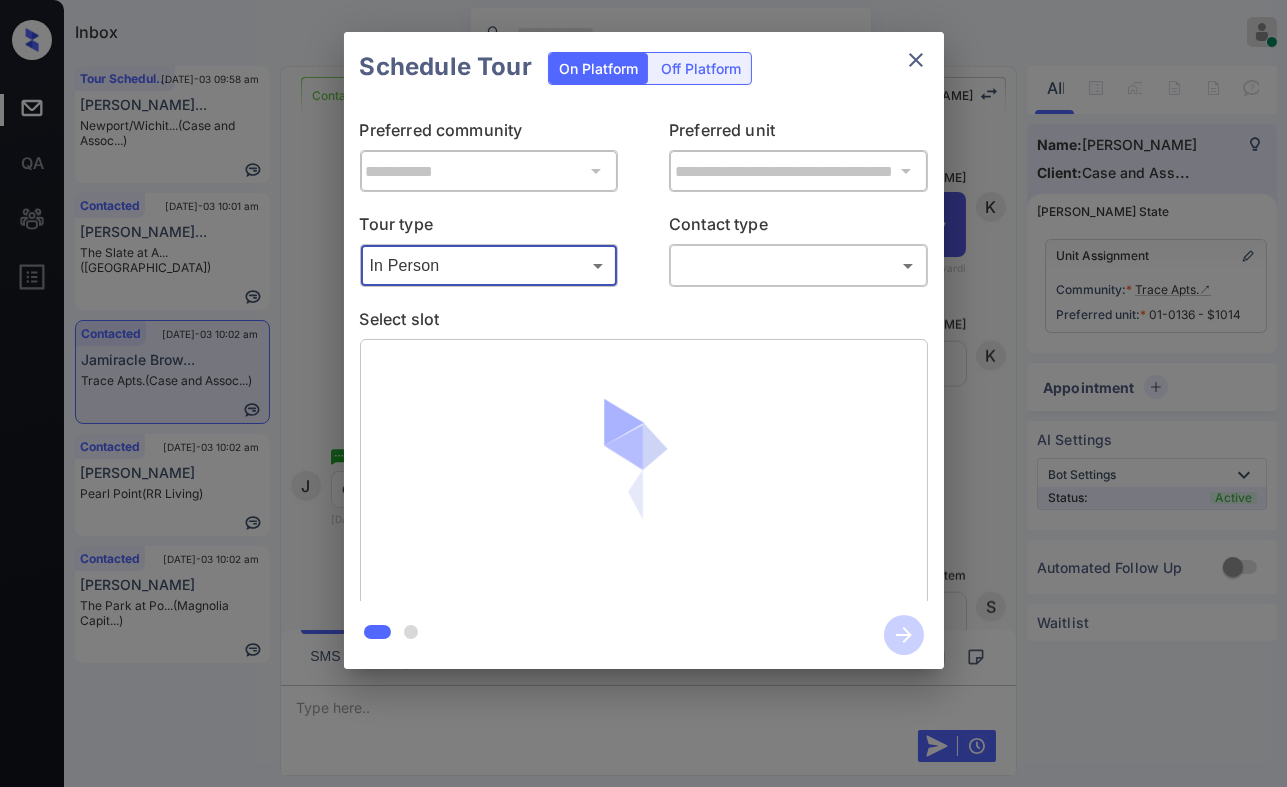 click on "Inbox Danielle Dela Cruz Online Set yourself   offline Set yourself   on break Profile Switch to  dark  mode Sign out Tour Scheduled Jul-03 09:58 am   Sandra Fuentes... Newport/Wichit...  (Case and Assoc...) Contacted Jul-03 10:01 am   Amanda Martine... The Slate at A...  (Fairfield) Contacted Jul-03 10:02 am   Jamiracle Brow... Trace Apts.  (Case and Assoc...) Contacted Jul-03 10:02 am   Josalyn Rangel Pearl Point  (RR Living) Contacted Jul-03 10:02 am   Lucy Bakk The Park at Po...  (Magnolia Capit...) Contacted Lost Lead Sentiment: Angry Upon sliding the acknowledgement:  Lead will move to lost stage. * ​ SMS and call option will be set to opt out. AFM will be turned off for the lead. Kelsey New Message Kelsey Notes Note: https://conversation.getzuma.com/6861bea1f9523ba2b051a8e7 - Paste this link into your browser to view Kelsey’s conversation with the prospect Jun 29, 2025 03:30 pm  Sync'd w  yardi K New Message Zuma Lead transferred to leasing agent: kelsey Jun 29, 2025 03:30 pm  Sync'd w  yardi Z A A" at bounding box center (643, 393) 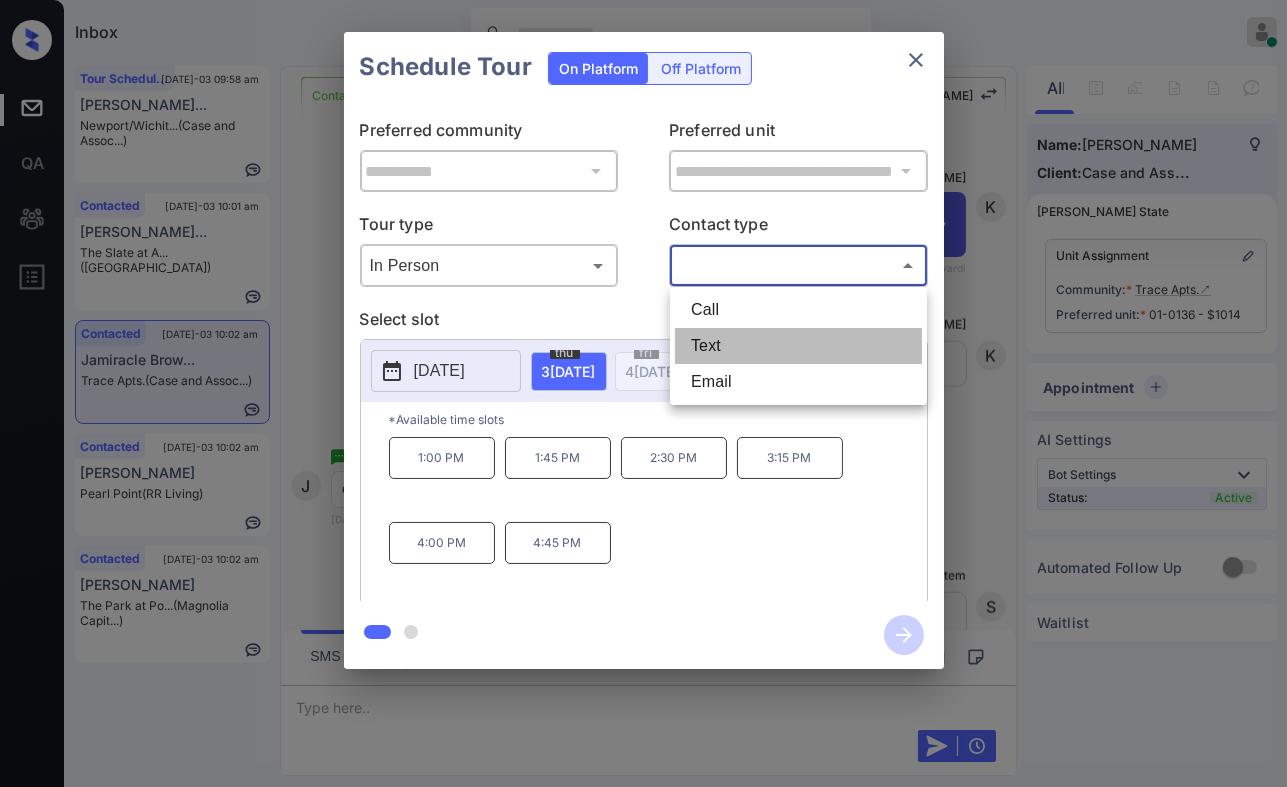 click on "Text" at bounding box center [798, 346] 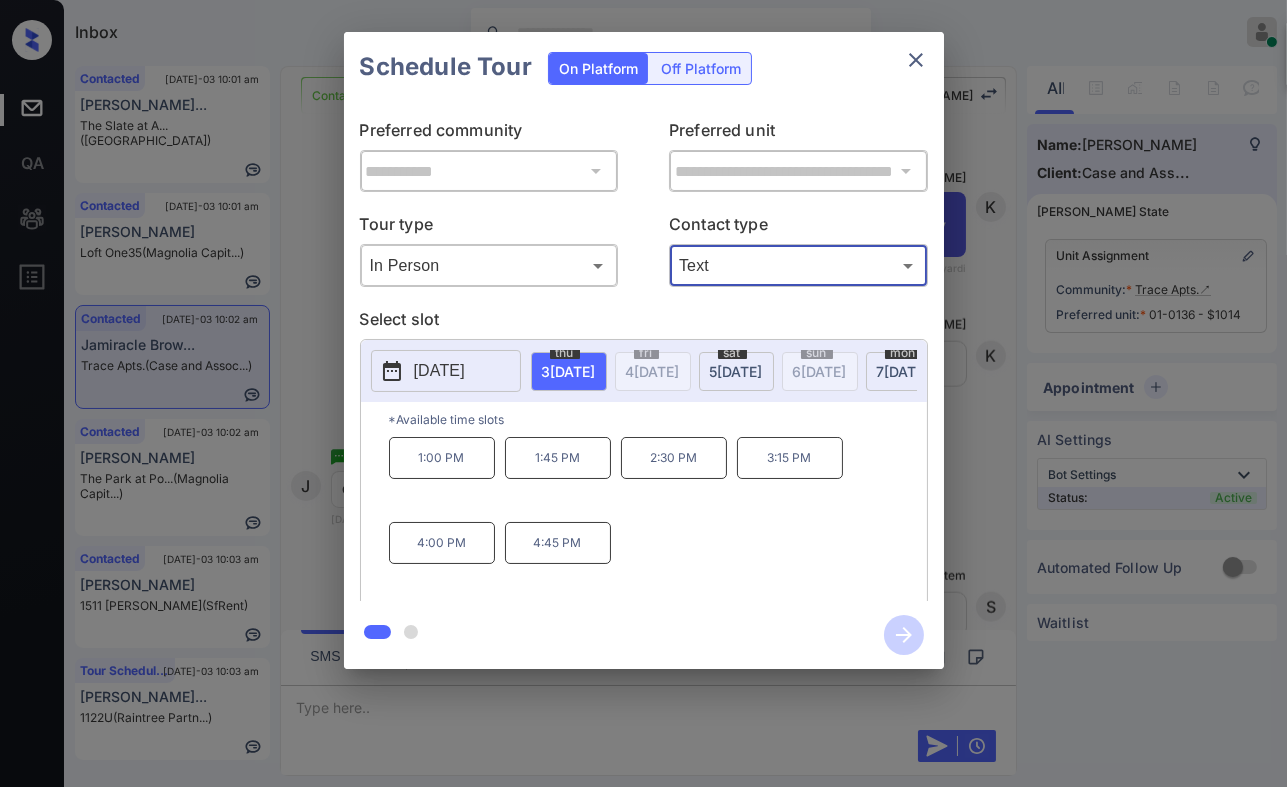 click on "7 JUL" at bounding box center (569, 371) 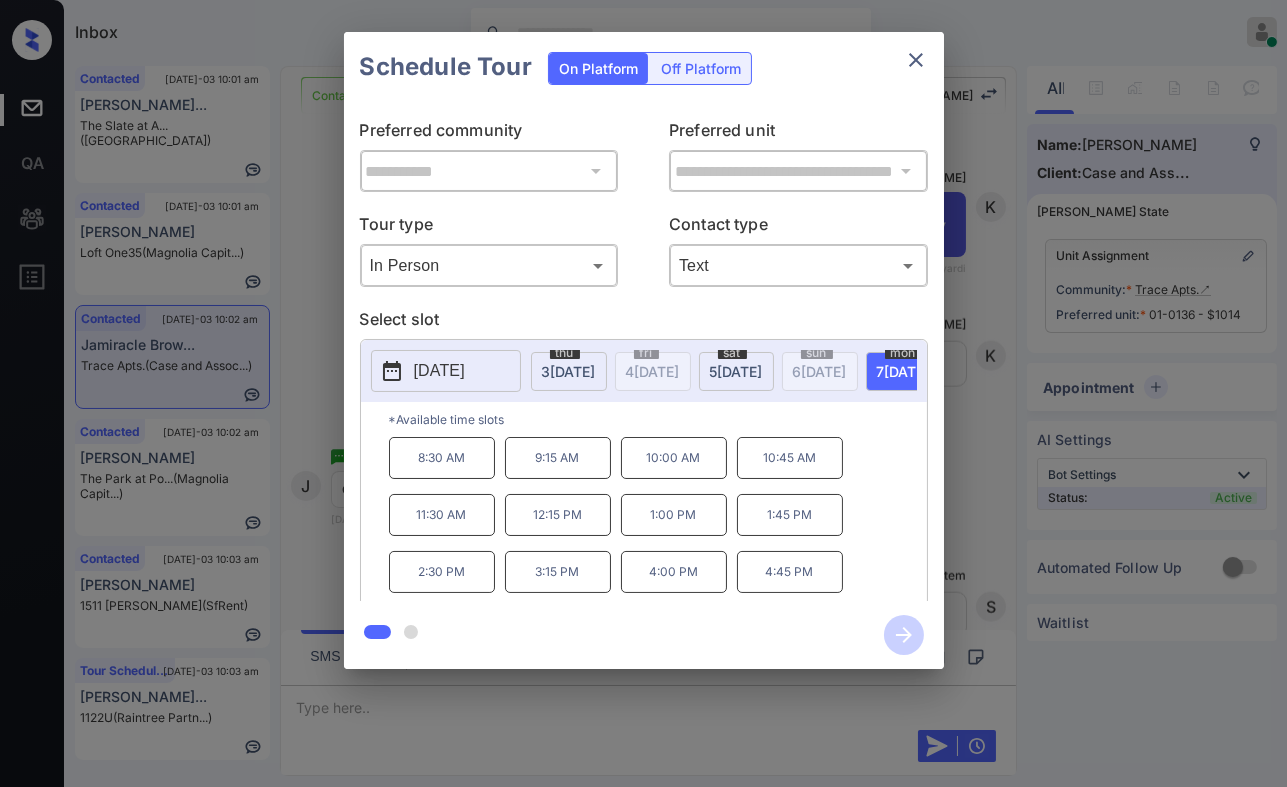 click on "8:30 AM" at bounding box center [442, 458] 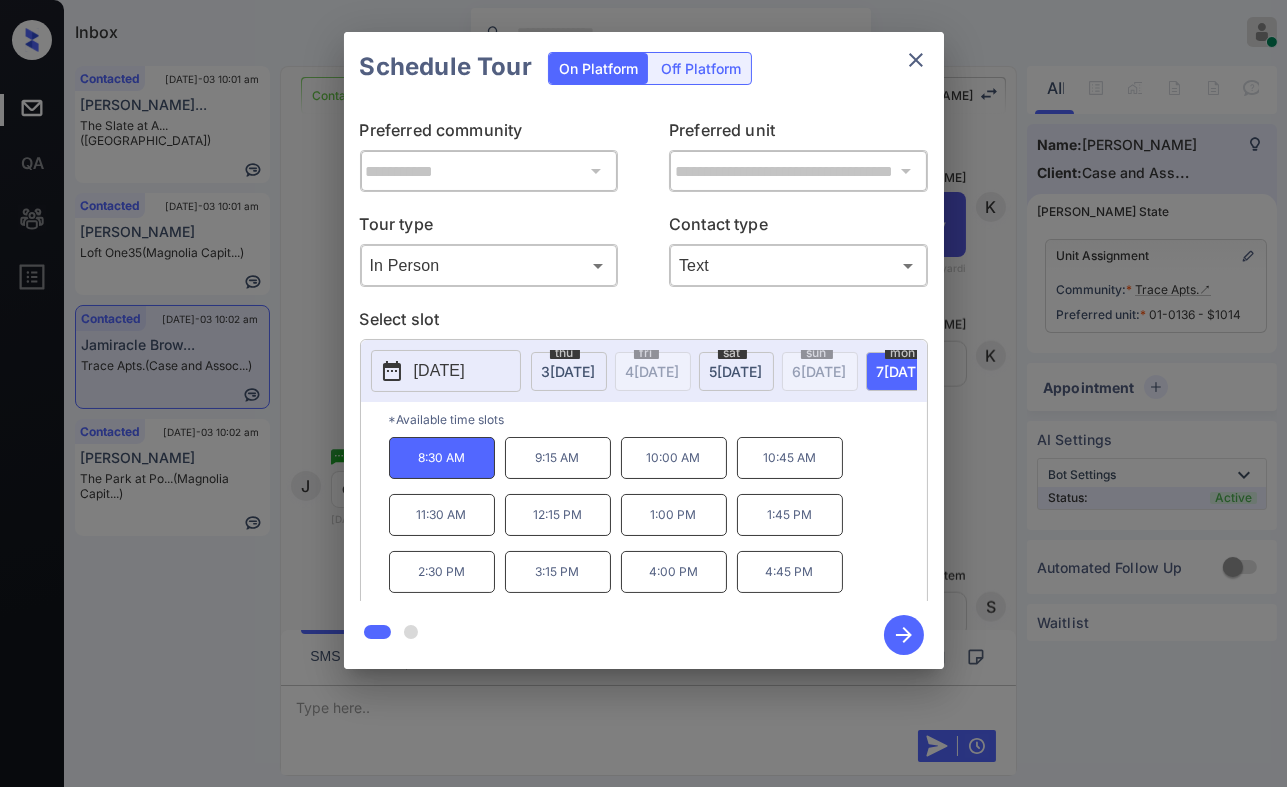 click 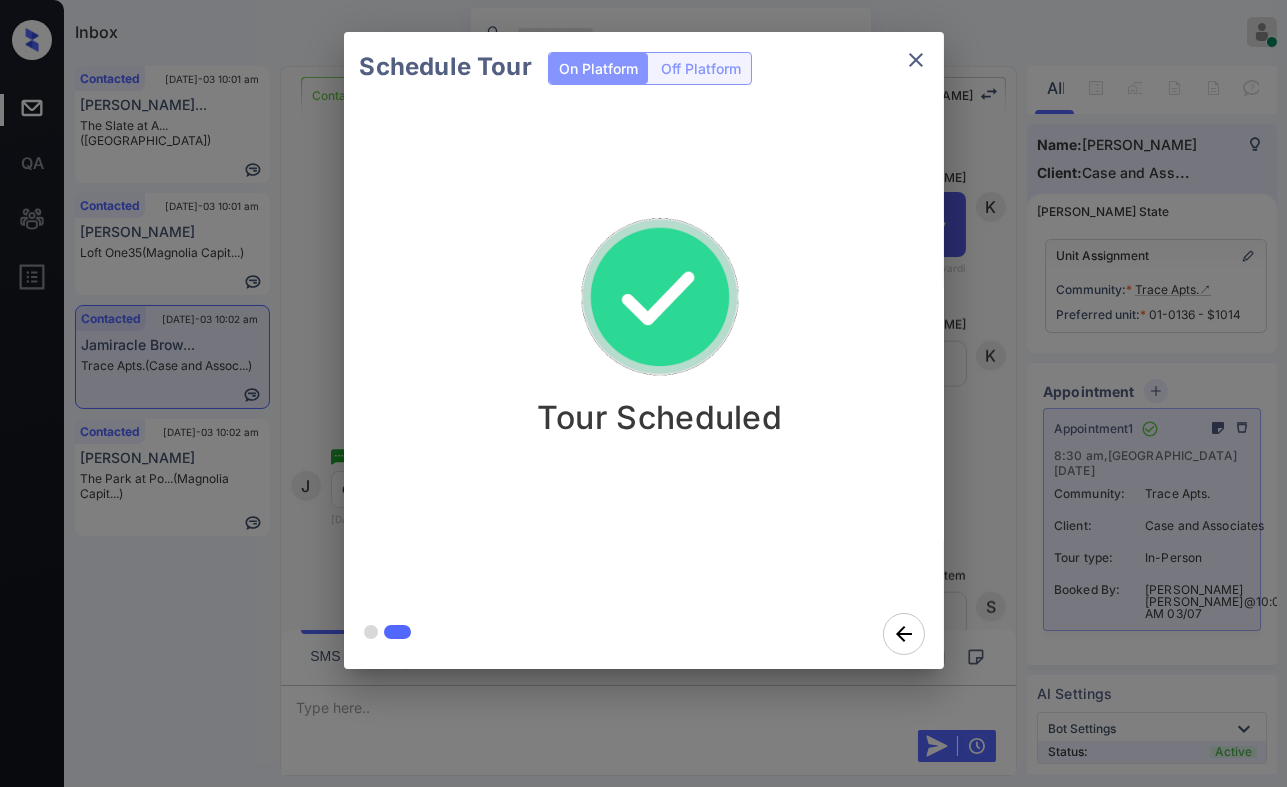 click 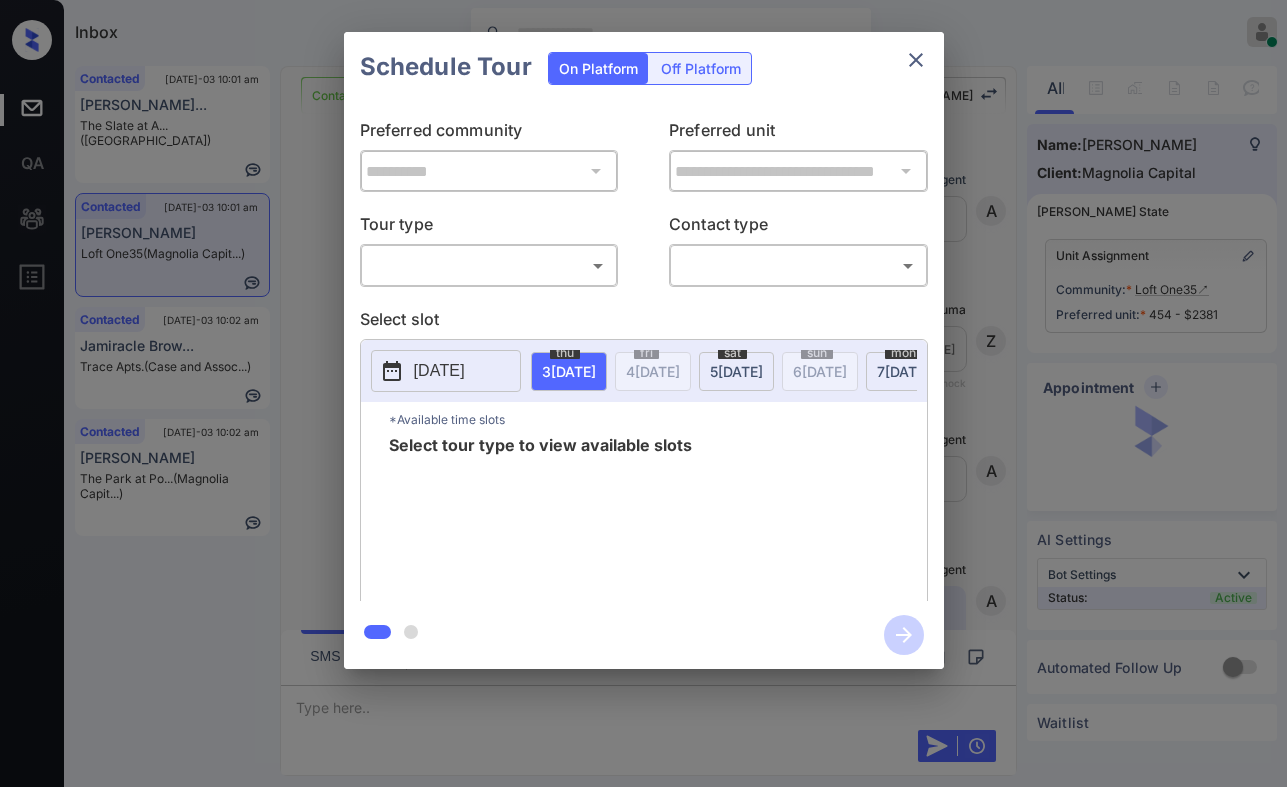 scroll, scrollTop: 0, scrollLeft: 0, axis: both 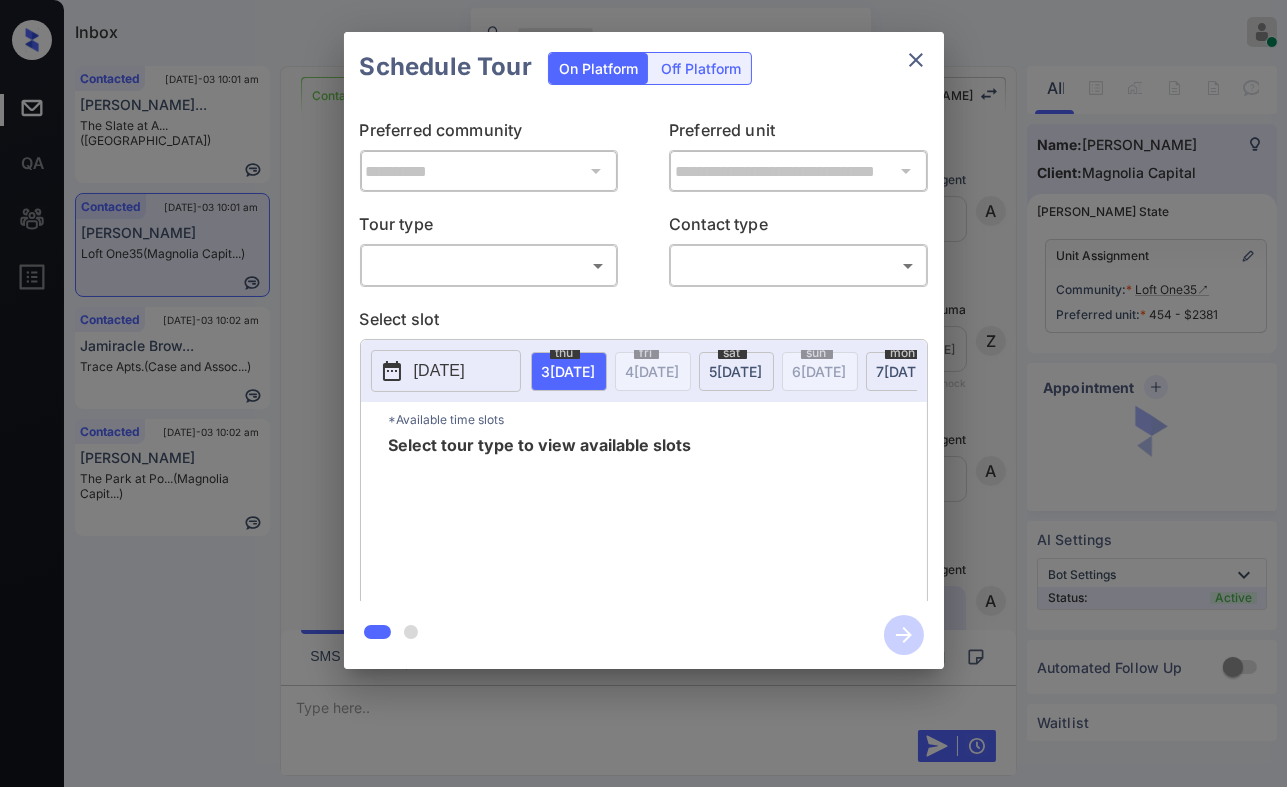 click on "Inbox Danielle Dela Cruz Online Set yourself   offline Set yourself   on break Profile Switch to  dark  mode Sign out Contacted Jul-03 10:01 am   Amanda Martine... The Slate at A...  (Fairfield) Contacted Jul-03 10:01 am   Harika Pappu Loft One35  (Magnolia Capit...) Contacted Jul-03 10:02 am   Jamiracle Brow... Trace Apts.  (Case and Assoc...) Contacted Jul-03 10:02 am   Lucy Bakk The Park at Po...  (Magnolia Capit...) Contacted Lost Lead Sentiment: Angry Upon sliding the acknowledgement:  Lead will move to lost stage. * ​ SMS and call option will be set to opt out. AFM will be turned off for the lead. Kelsey New Message Agent Lead created via webhook in Inbound stage. Jul 03, 2025 10:00 am A New Message Zuma Lead transferred to leasing agent: kelsey Jul 03, 2025 10:00 am  Sync'd w  knock Z New Message Agent AFM Request sent to Kelsey. Jul 03, 2025 10:00 am A New Message Agent Notes Note: Structured Note:
Move In Date: 2025-07-11
Bedroom: 2
Jul 03, 2025 10:00 am A New Message Kelsey Jul 03, 2025 10:01 am" at bounding box center (643, 393) 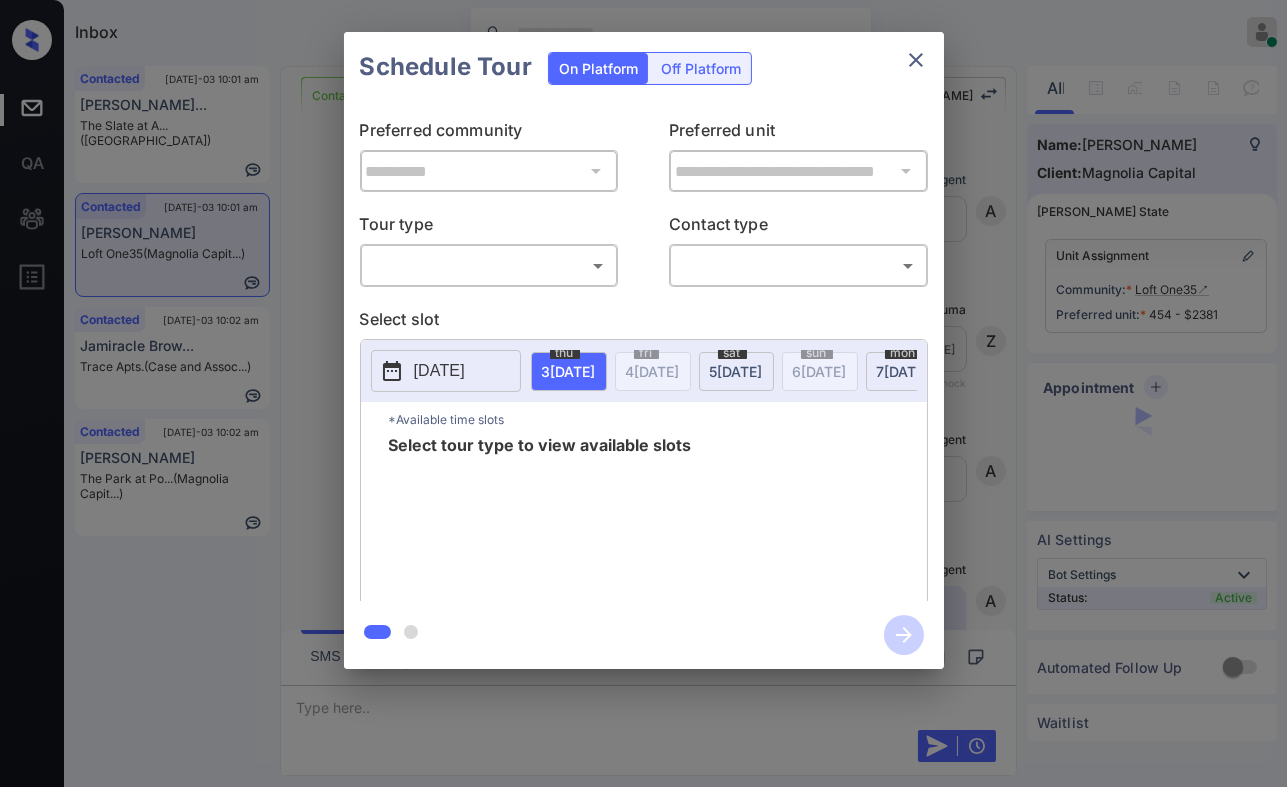 scroll, scrollTop: 901, scrollLeft: 0, axis: vertical 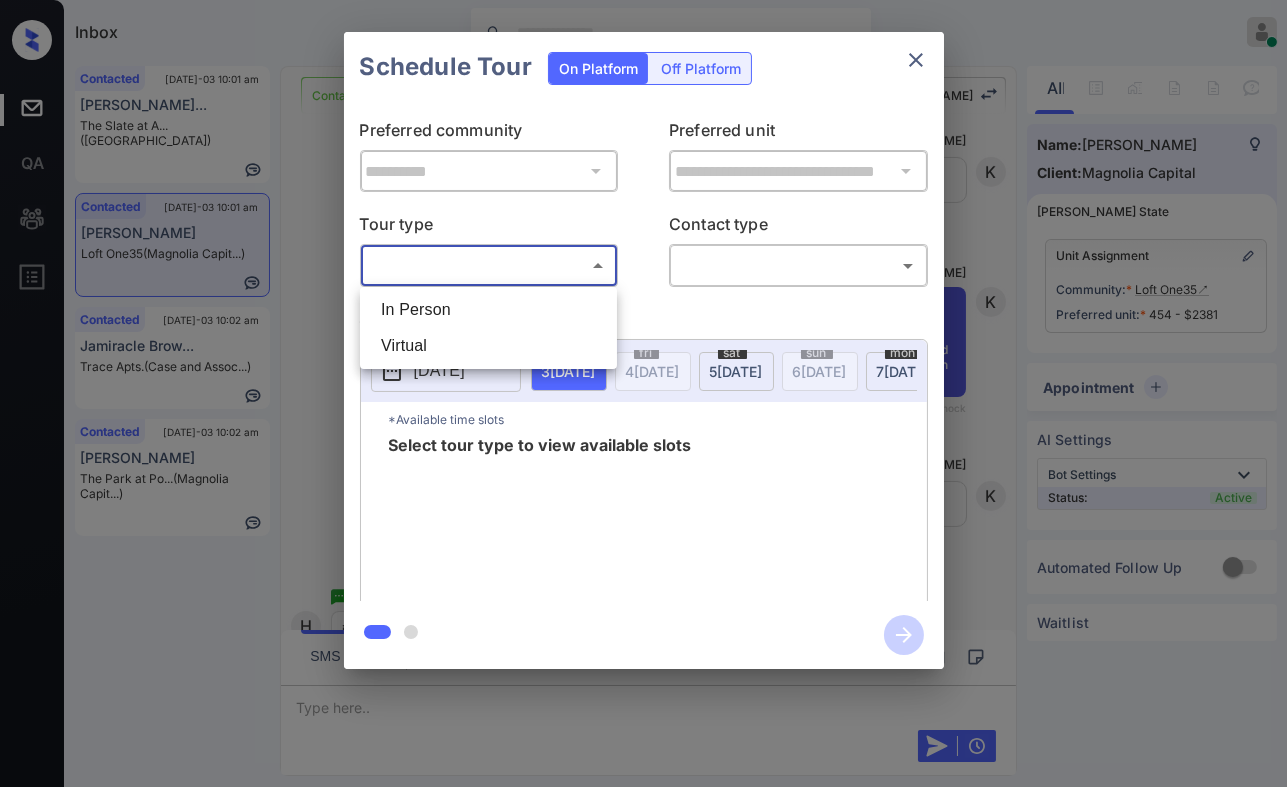 click at bounding box center (643, 393) 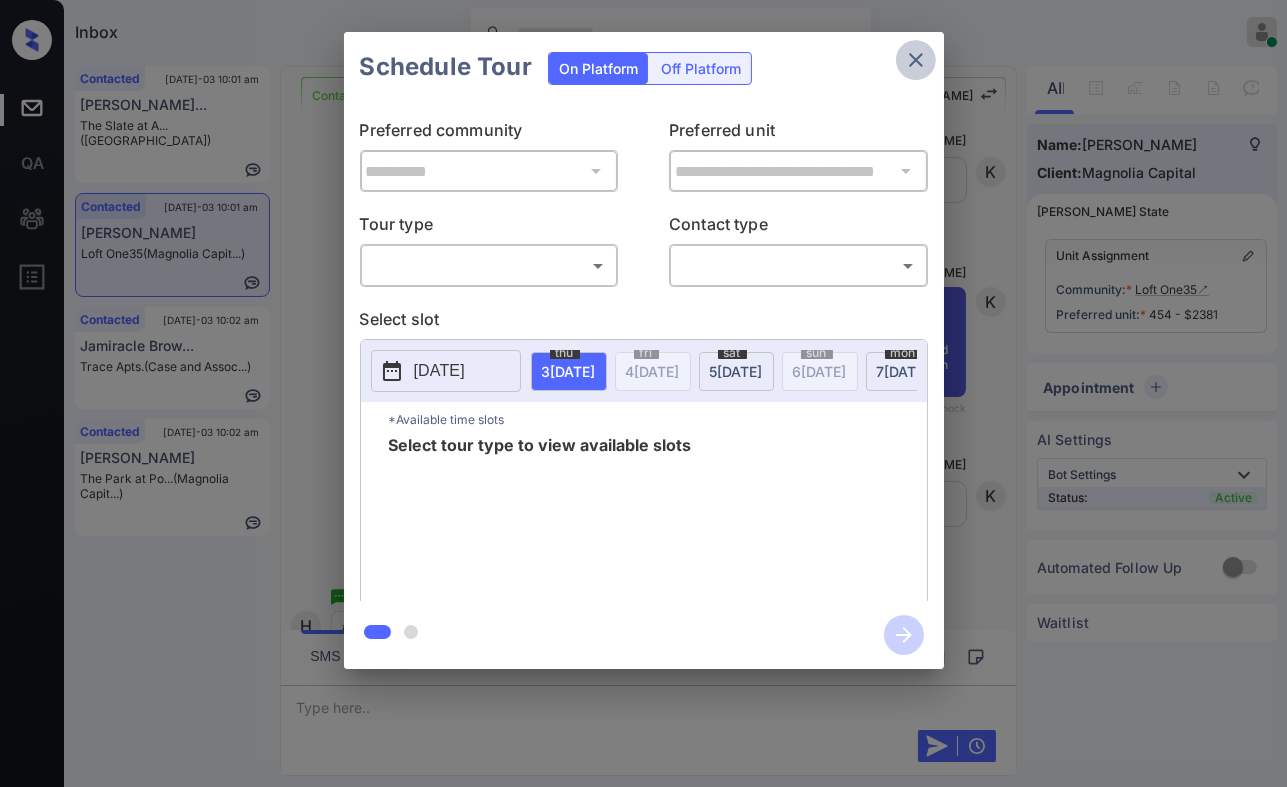 click 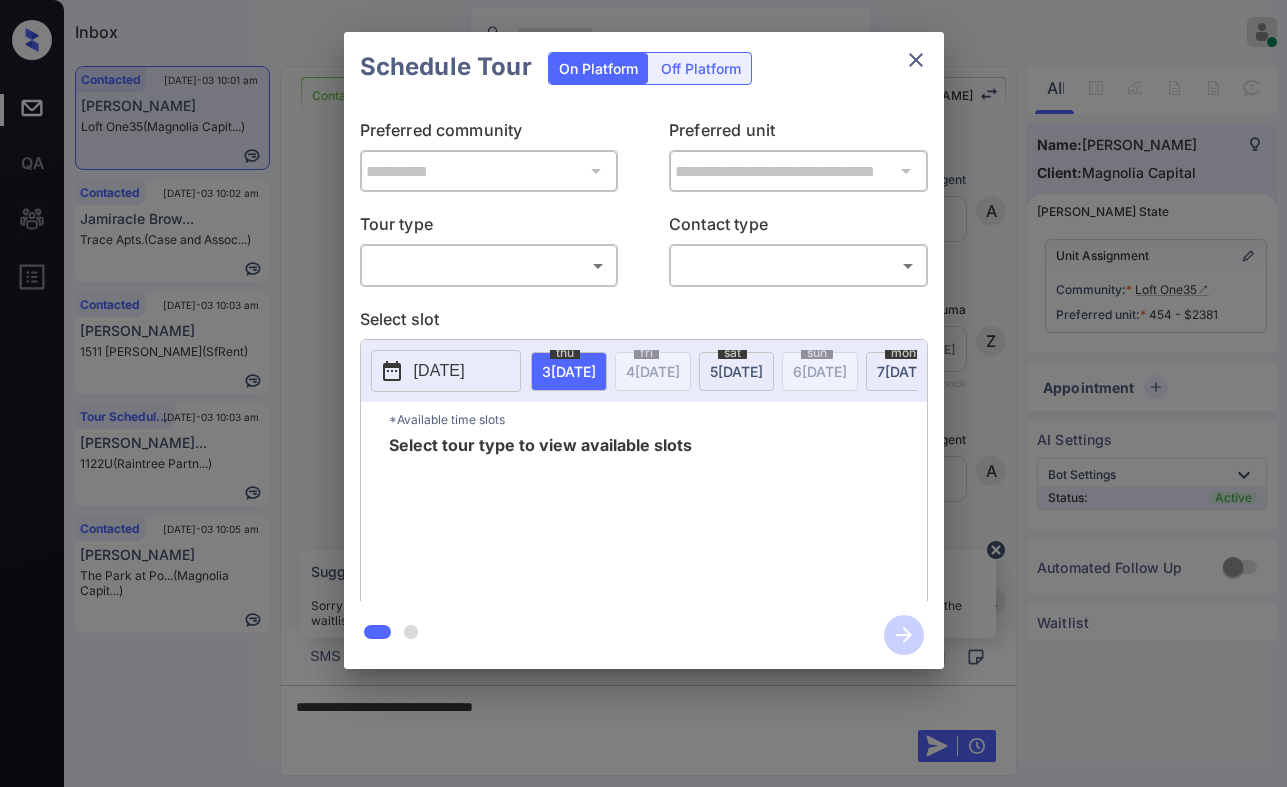 scroll, scrollTop: 0, scrollLeft: 0, axis: both 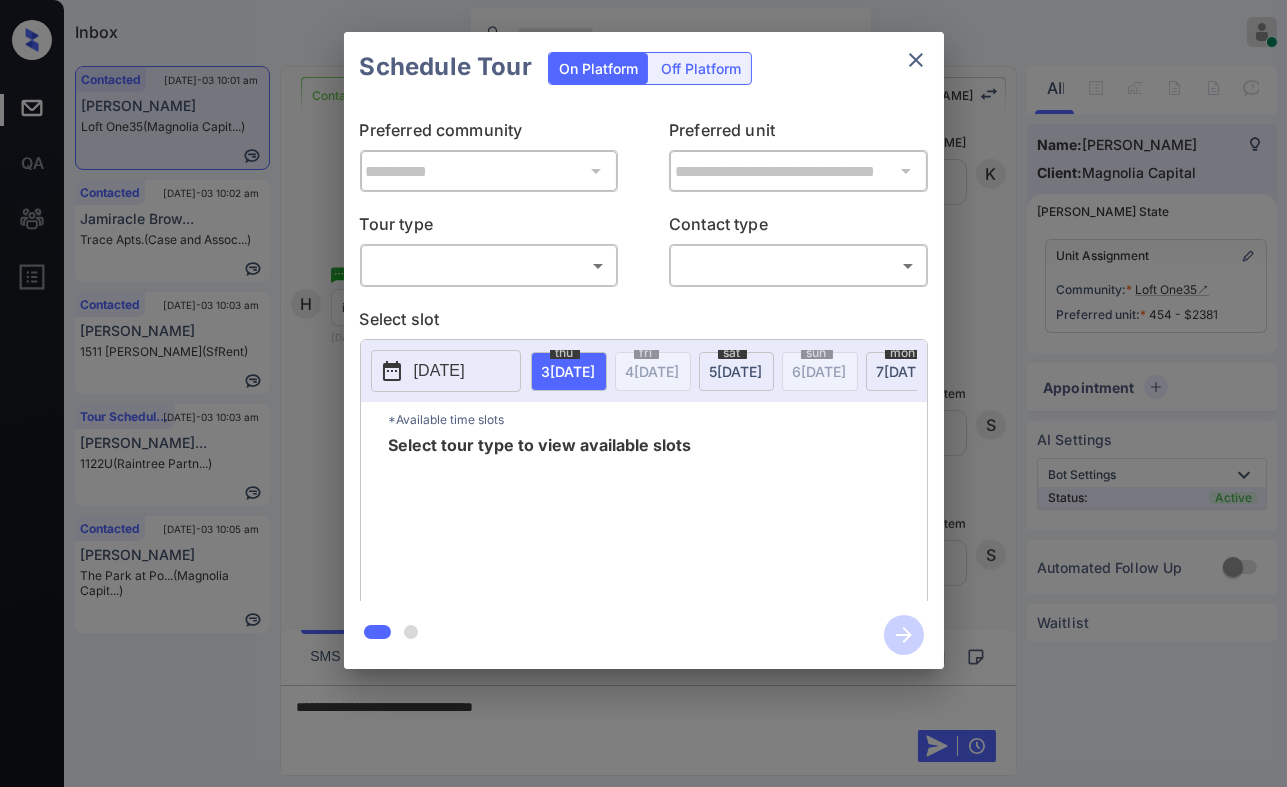 click on "**********" at bounding box center (644, 351) 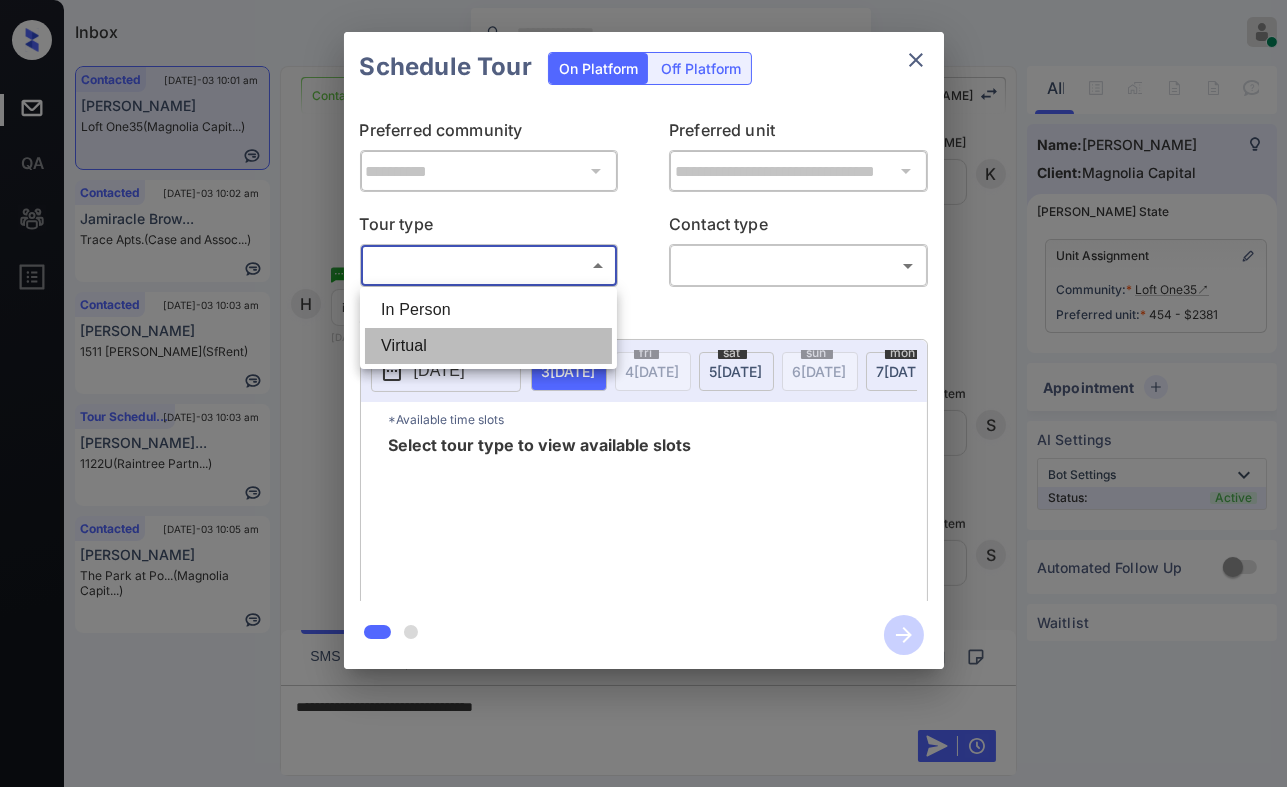 click on "Virtual" at bounding box center [488, 346] 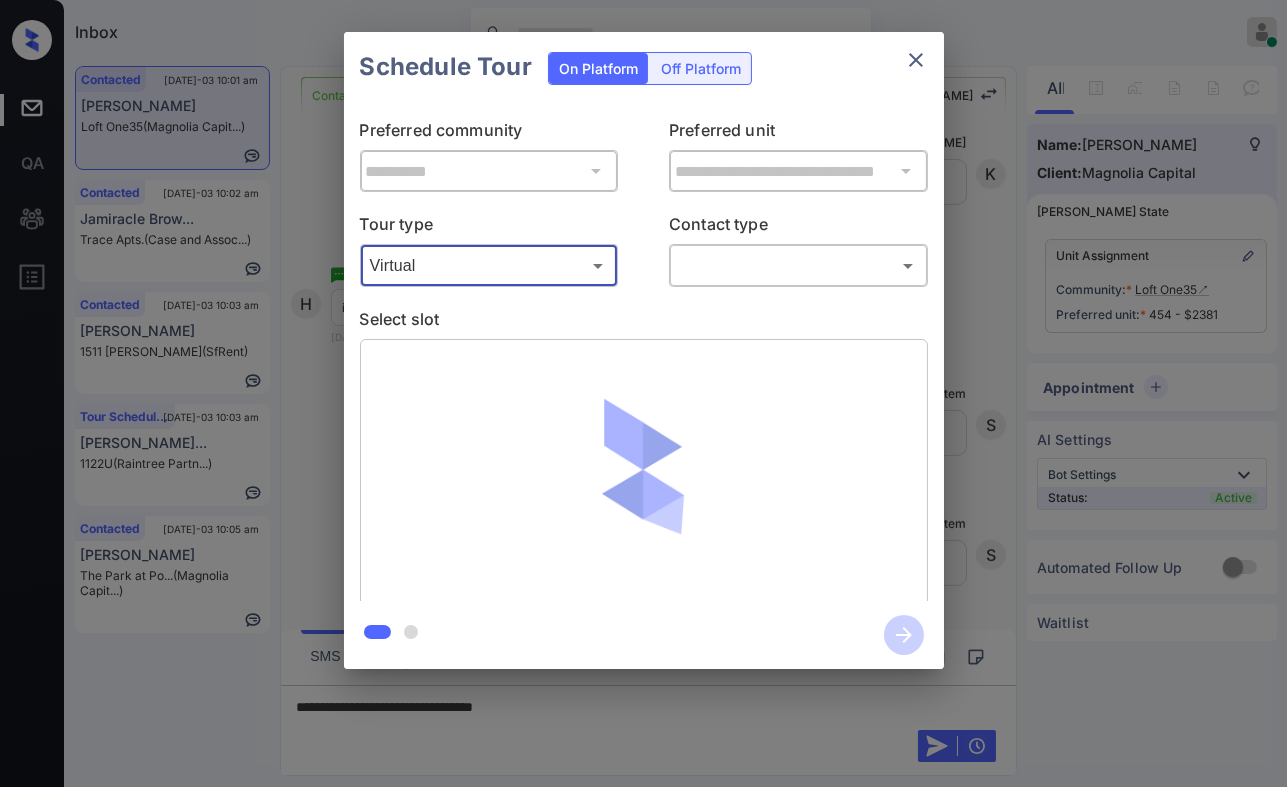 click on "Inbox [PERSON_NAME] [PERSON_NAME] Online Set yourself   offline Set yourself   on break Profile Switch to  dark  mode Sign out Contacted [DATE]-03 10:01 am   [PERSON_NAME] Loft One35  (Magnolia Capit...) Contacted [DATE]-03 10:02 am   Jamiracle Brow... Trace Apts.  (Case and Assoc...) Contacted [DATE]-03 10:03 am   [PERSON_NAME] 1511 [PERSON_NAME] S...  (SfRent) Tour Scheduled [DATE]-03 10:03 am   Raras Pramudit... 1122U  (Raintree Partn...) Contacted [DATE]-03 10:05 am   [PERSON_NAME] The Park at [GEOGRAPHIC_DATA]...  (Magnolia Capit...) Contacted Lost Lead Sentiment: Angry Upon sliding the acknowledgement:  Lead will move to lost stage. * ​ SMS and call option will be set to opt out. AFM will be turned off for the lead. [PERSON_NAME] New Message Agent Lead created via webhook in Inbound stage. [DATE] 10:00 am A New Message Zuma Lead transferred to leasing agent: [PERSON_NAME] [DATE] 10:00 am  Sync'd w  knock Z New Message Agent AFM Request sent to [PERSON_NAME]. [DATE] 10:00 am A New Message Agent Notes Note: [DATE] 10:00 am A New Message [PERSON_NAME]" at bounding box center [643, 393] 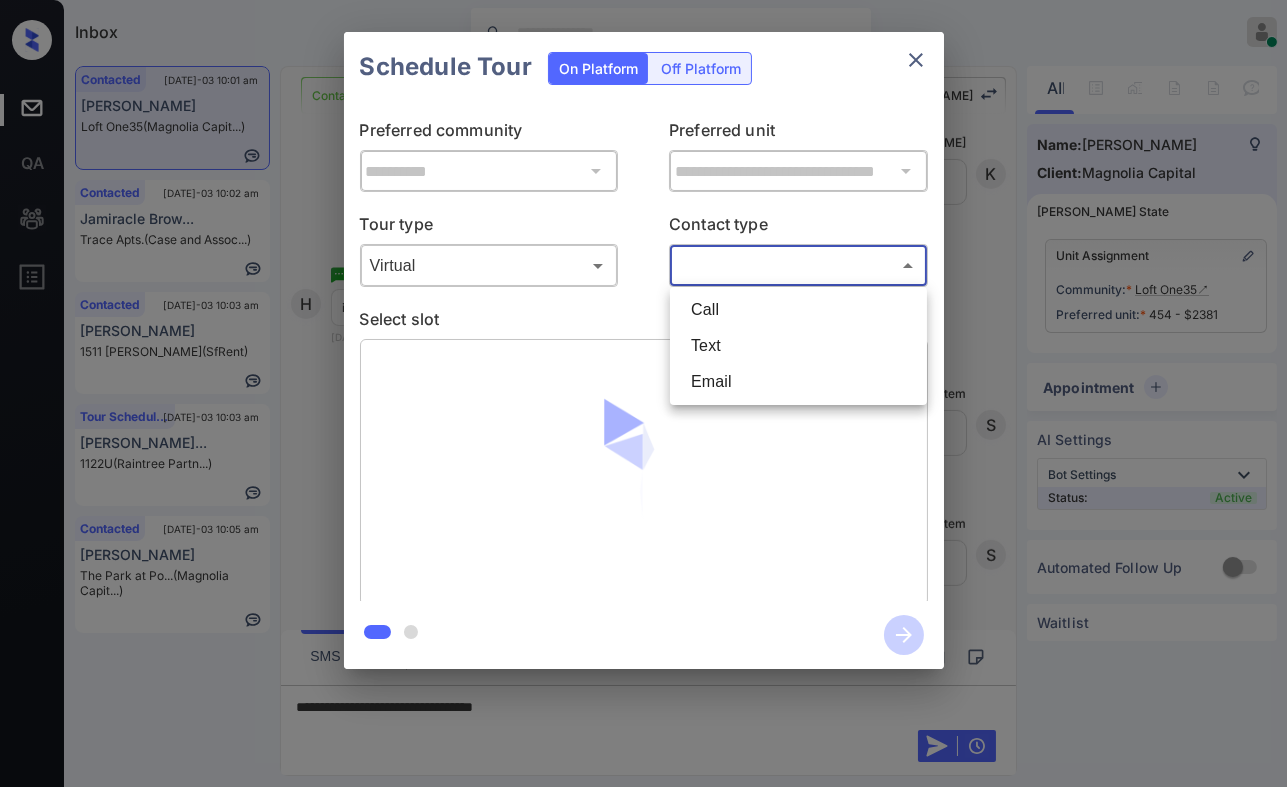 click on "Text" at bounding box center (798, 346) 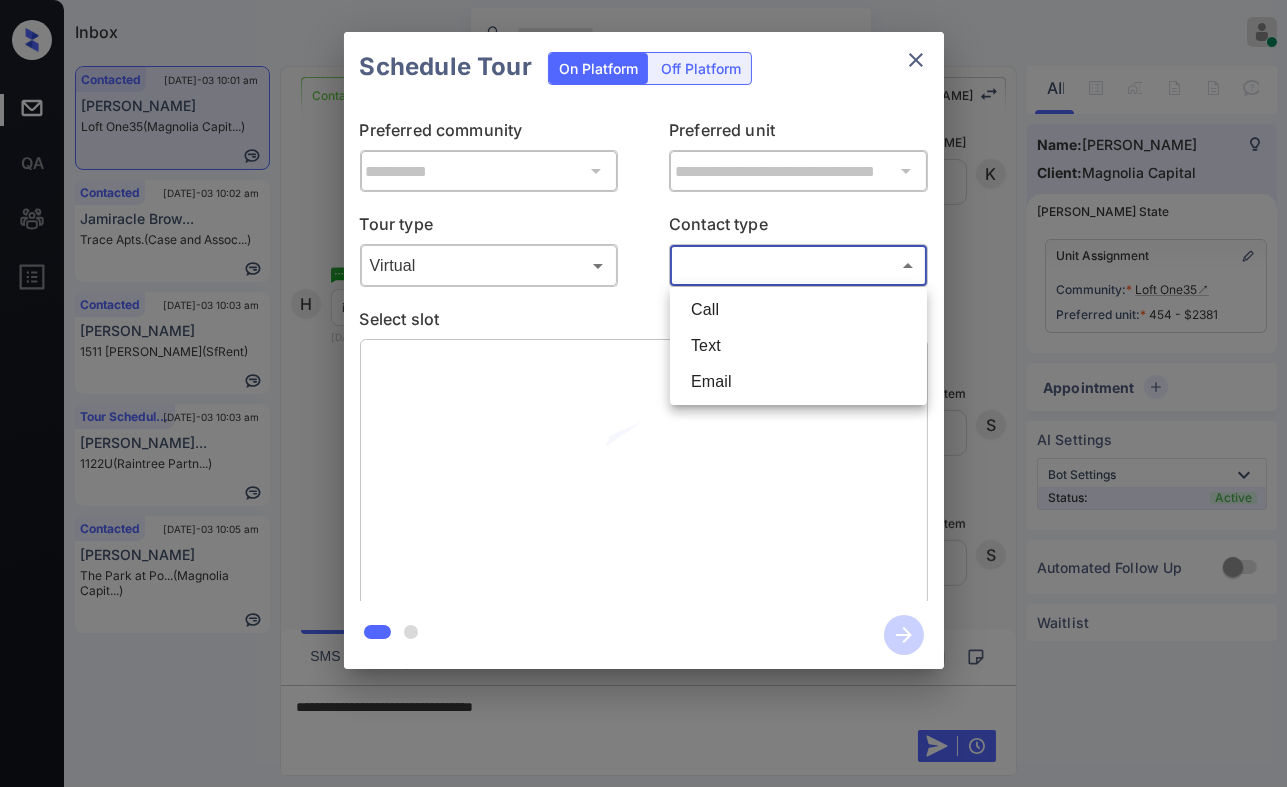type on "****" 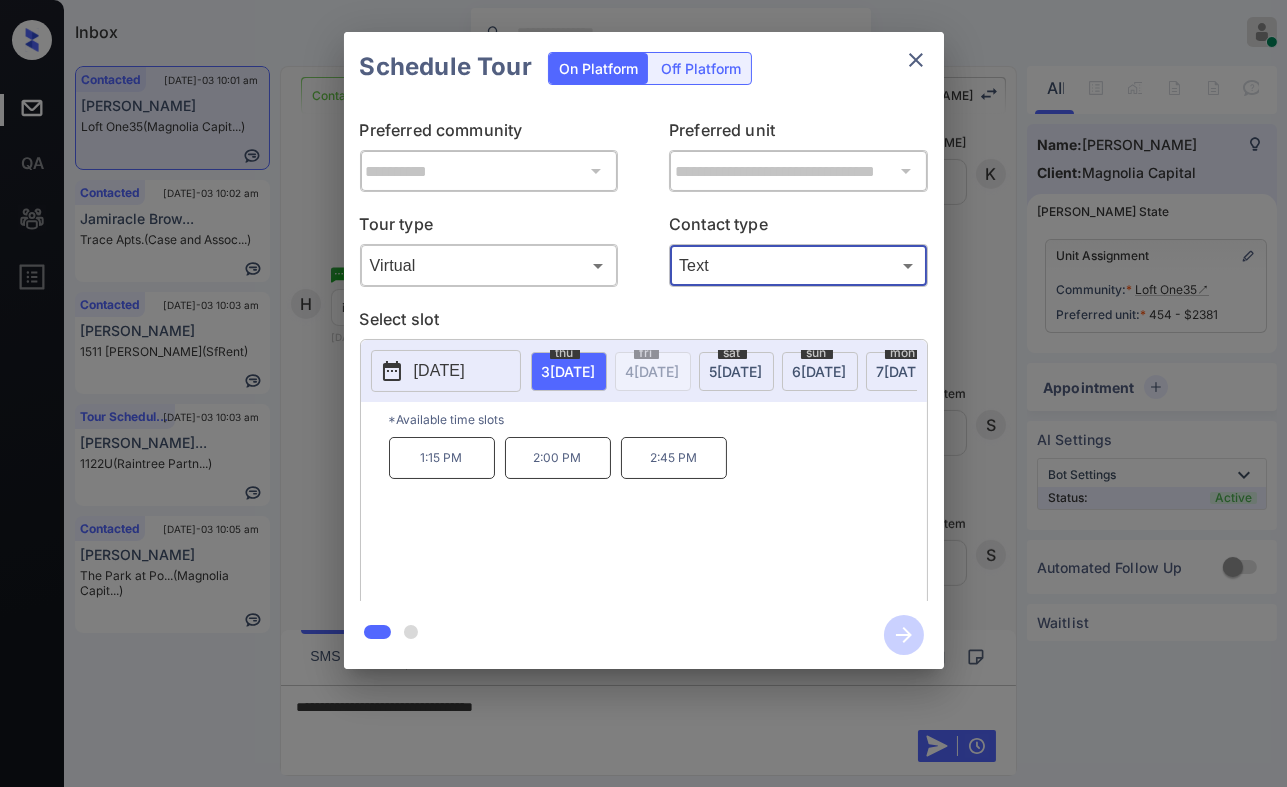 click 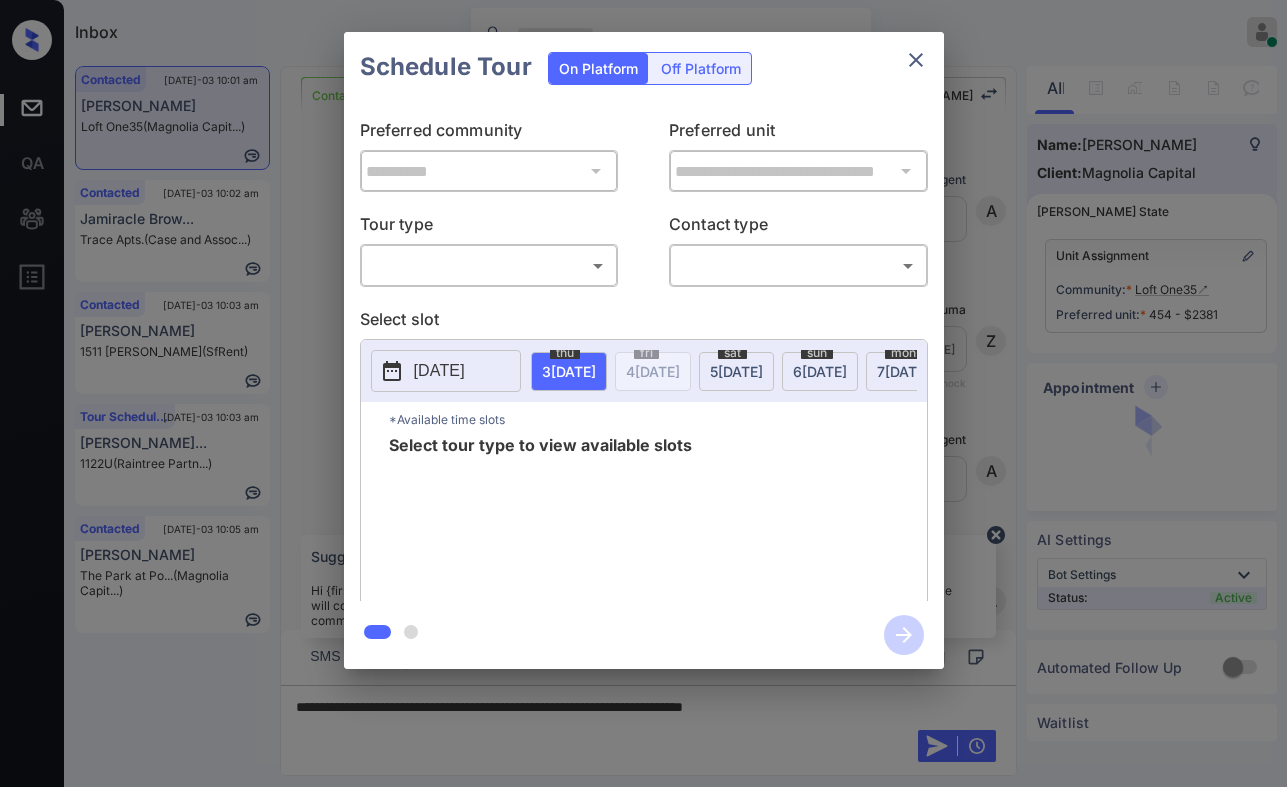 scroll, scrollTop: 0, scrollLeft: 0, axis: both 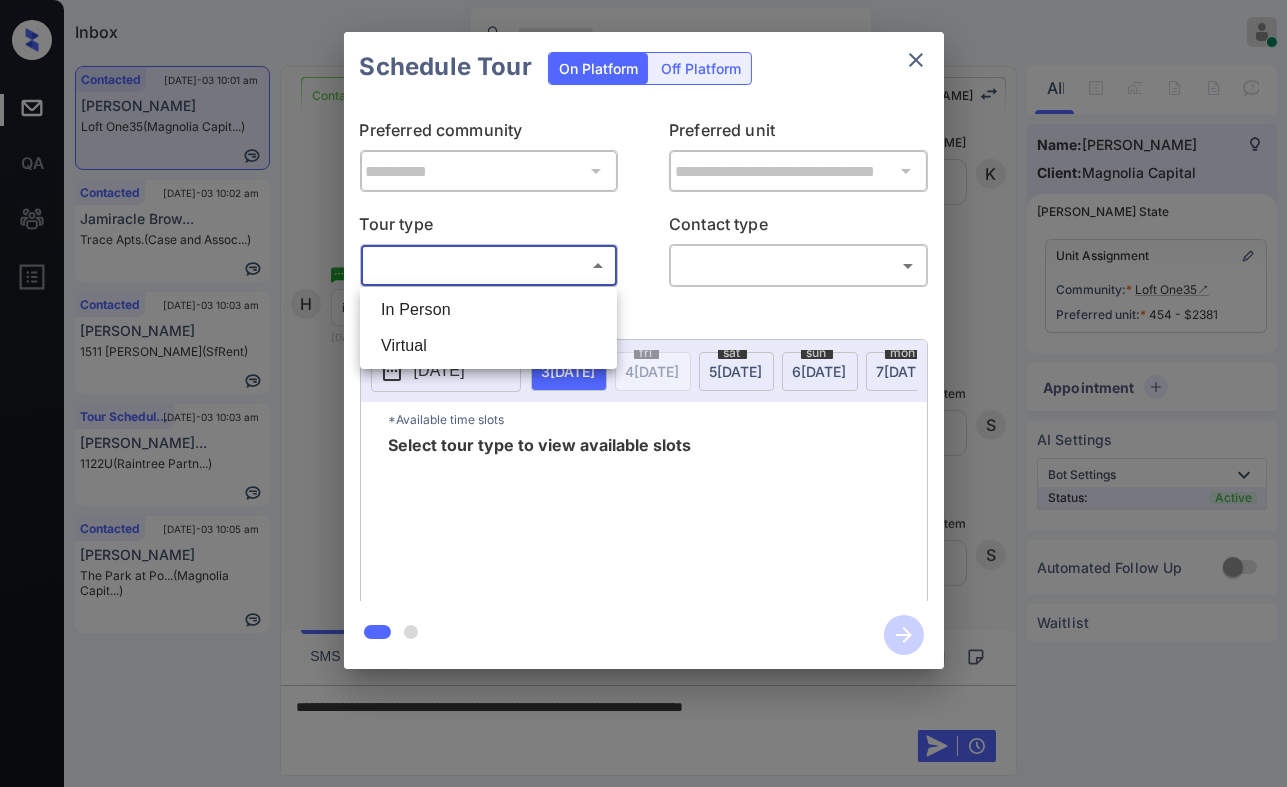 click on "Inbox Danielle Dela Cruz Online Set yourself   offline Set yourself   on break Profile Switch to  dark  mode Sign out Contacted Jul-03 10:01 am   Harika Pappu Loft One35  (Magnolia Capit...) Contacted Jul-03 10:02 am   Jamiracle Brow... Trace Apts.  (Case and Assoc...) Contacted Jul-03 10:03 am   Terrance Smith 1511 Jackson S...  (SfRent) Tour Scheduled Jul-03 10:03 am   Raras Pramudit... 1122U  (Raintree Partn...) Contacted Jul-03 10:05 am   Lucy Bakk The Park at Po...  (Magnolia Capit...) Contacted Lost Lead Sentiment: Angry Upon sliding the acknowledgement:  Lead will move to lost stage. * ​ SMS and call option will be set to opt out. AFM will be turned off for the lead. Kelsey New Message Agent Lead created via webhook in Inbound stage. Jul 03, 2025 10:00 am A New Message Zuma Lead transferred to leasing agent: kelsey Jul 03, 2025 10:00 am  Sync'd w  knock Z New Message Agent AFM Request sent to Kelsey. Jul 03, 2025 10:00 am A New Message Agent Notes Note: Jul 03, 2025 10:00 am A New Message Kelsey K K" at bounding box center (643, 393) 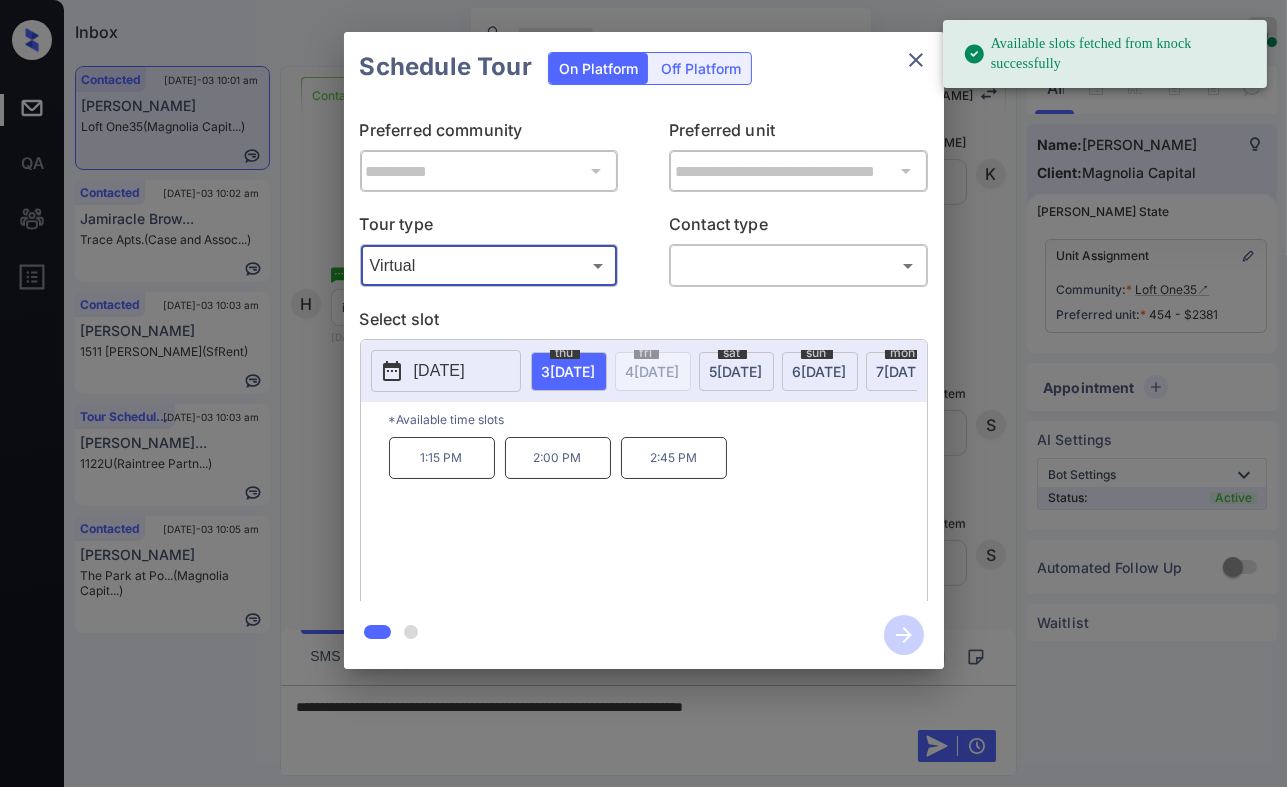 click 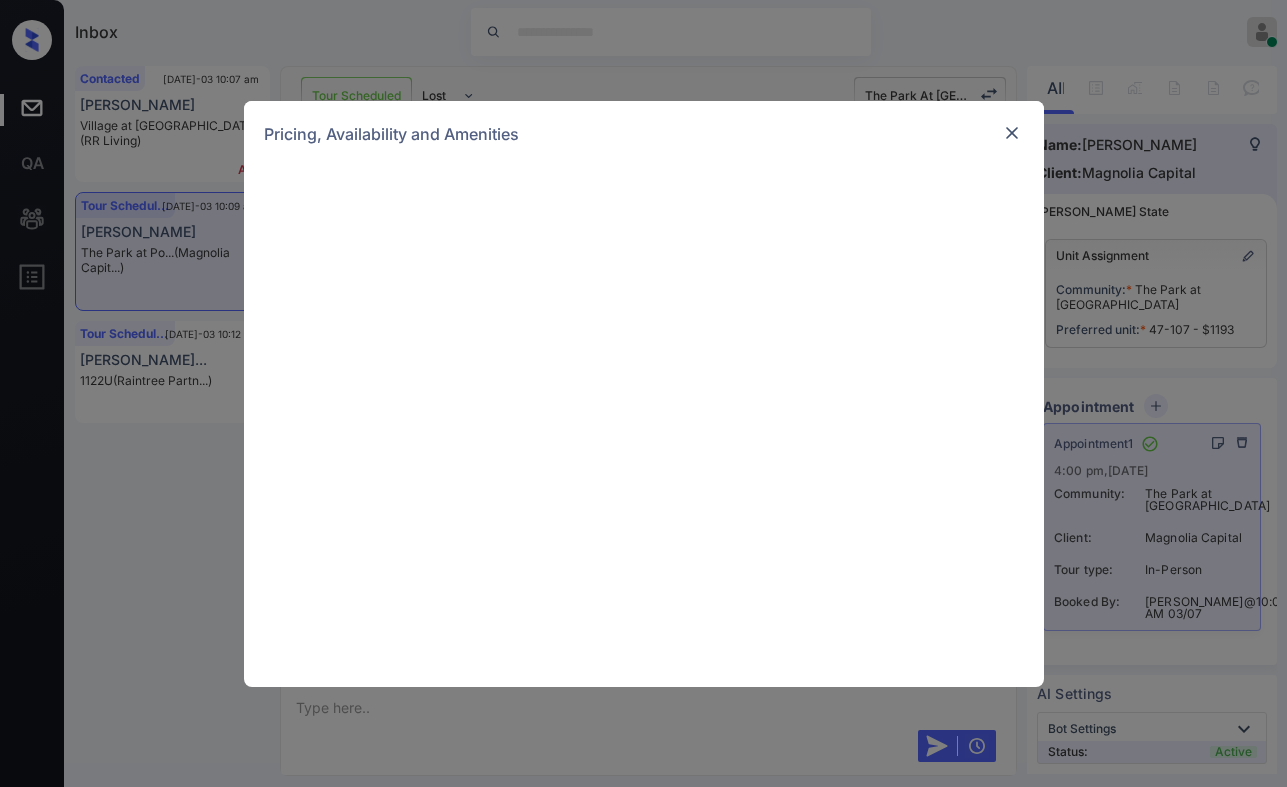 scroll, scrollTop: 0, scrollLeft: 0, axis: both 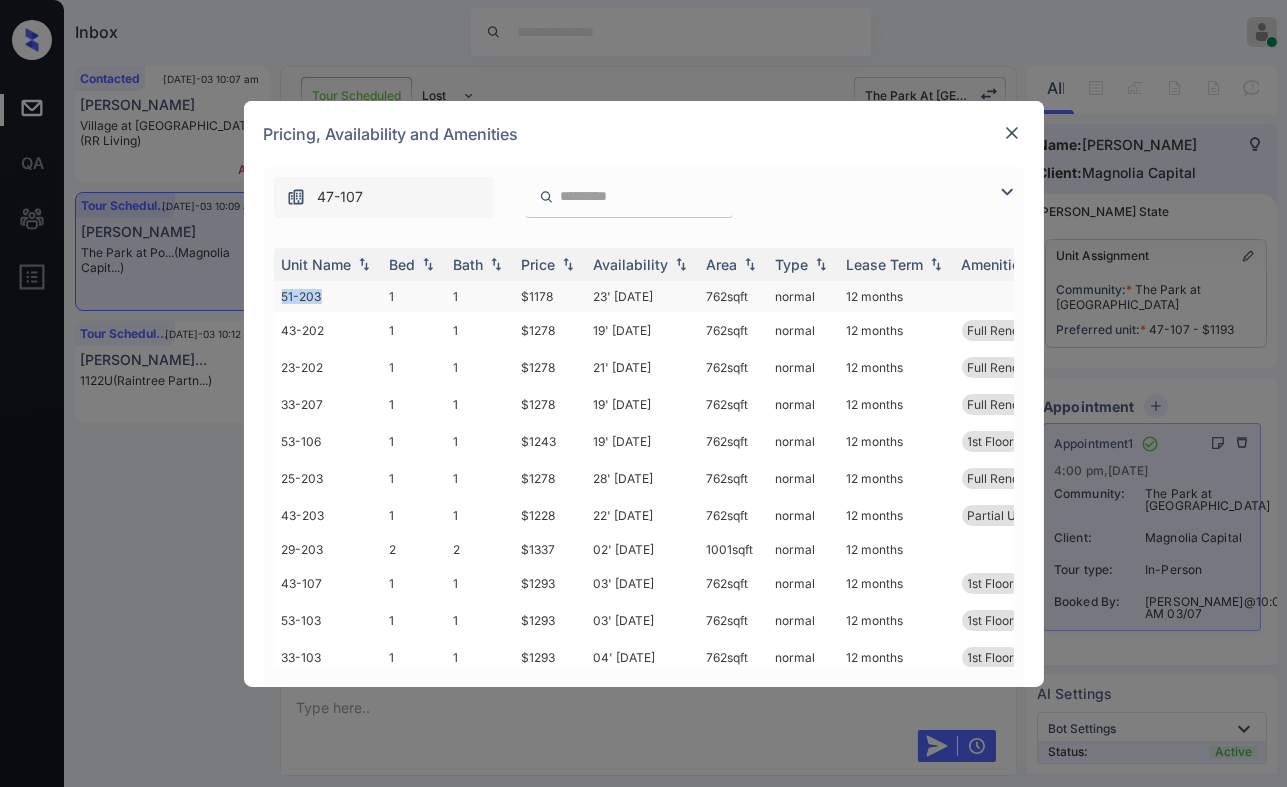 click on "51-203" at bounding box center [328, 296] 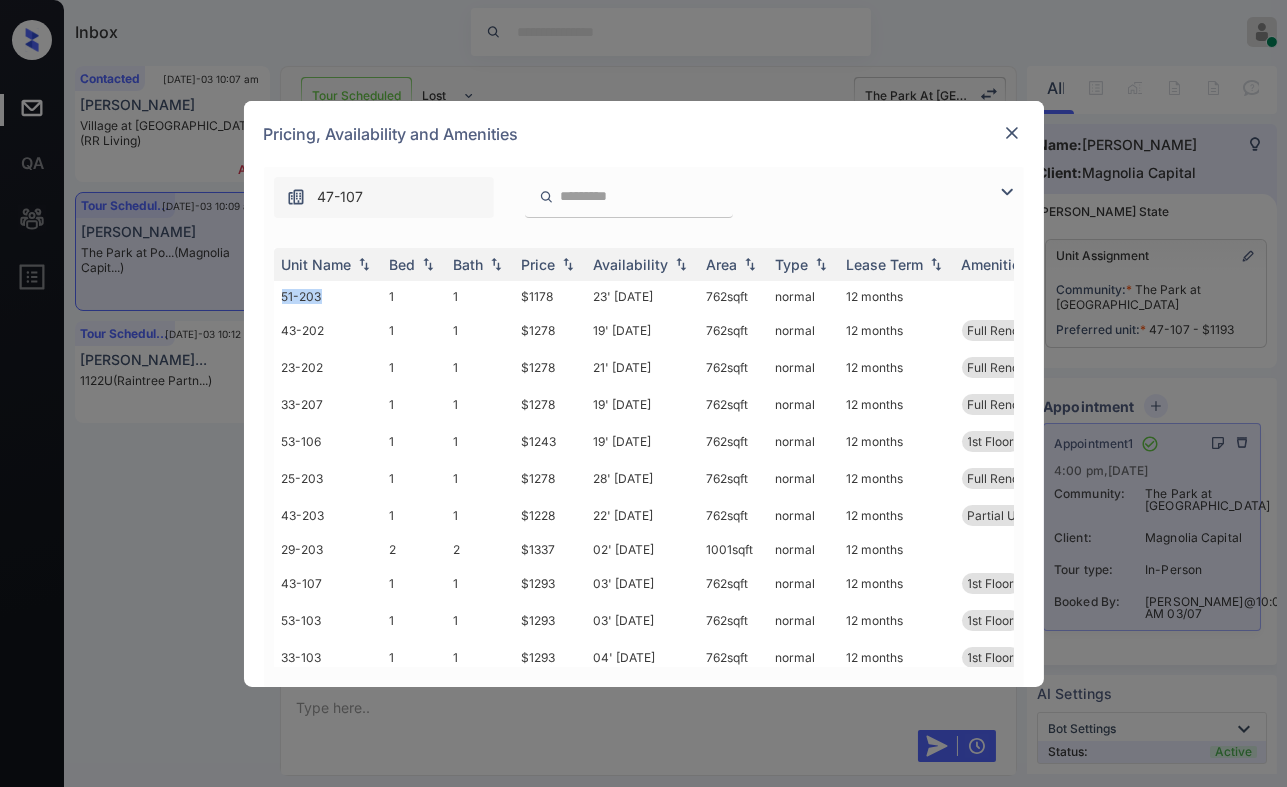 click at bounding box center [1012, 133] 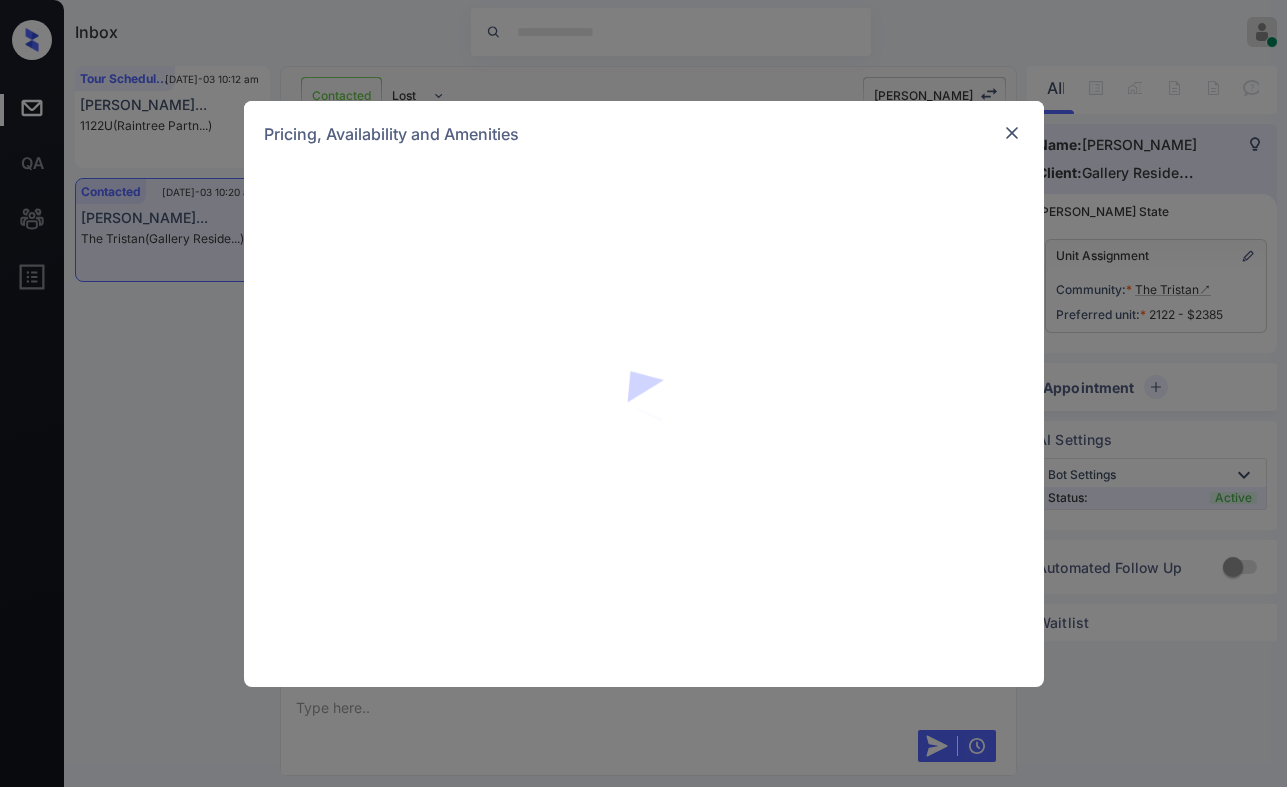 scroll, scrollTop: 0, scrollLeft: 0, axis: both 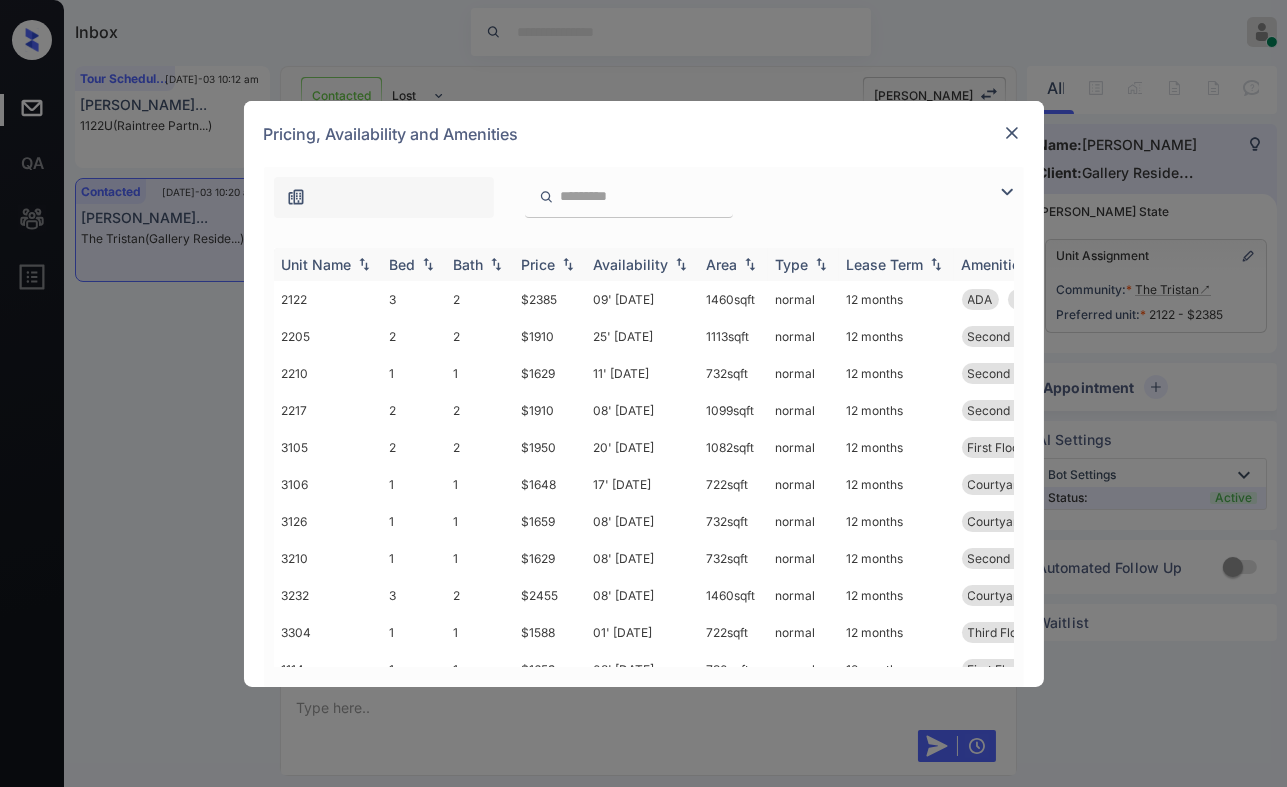 click on "Bed" at bounding box center (403, 264) 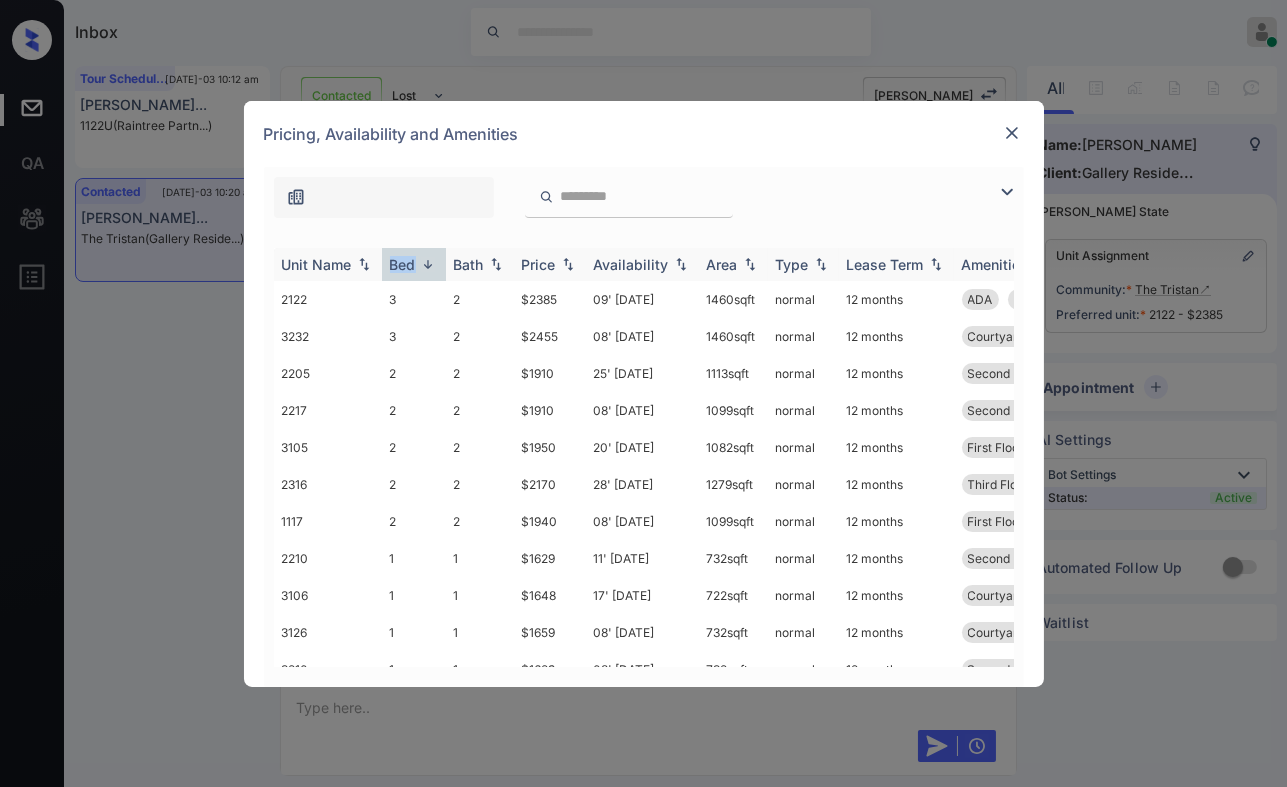 click on "Bed" at bounding box center [403, 264] 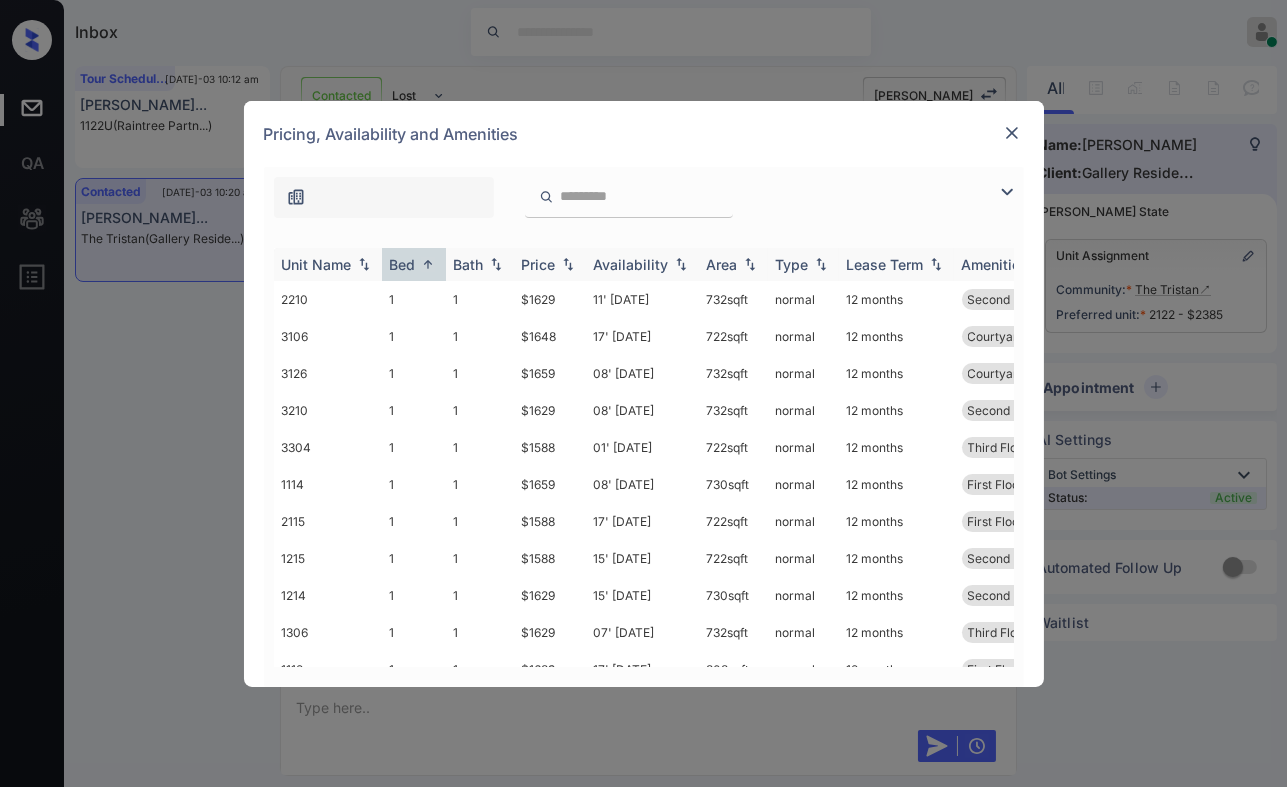 click on "Bed" at bounding box center [403, 264] 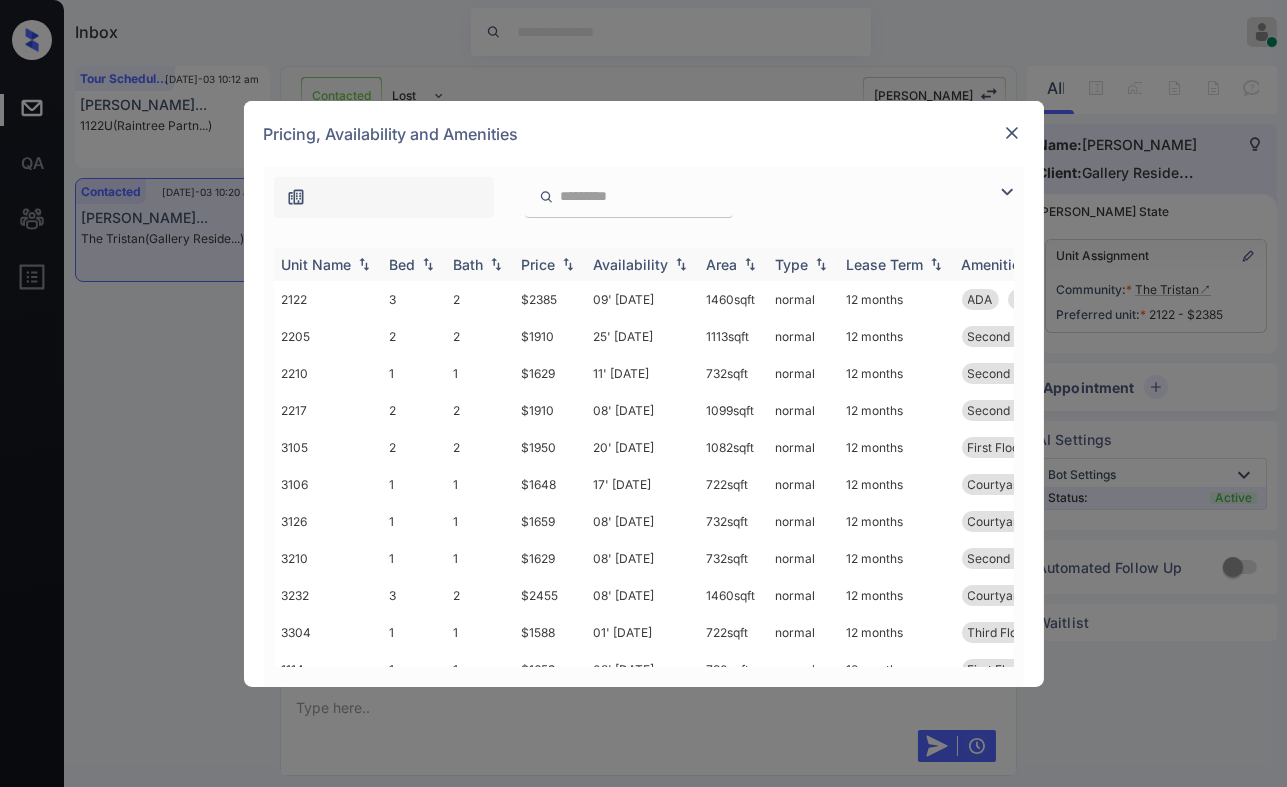 click on "Bed" at bounding box center (403, 264) 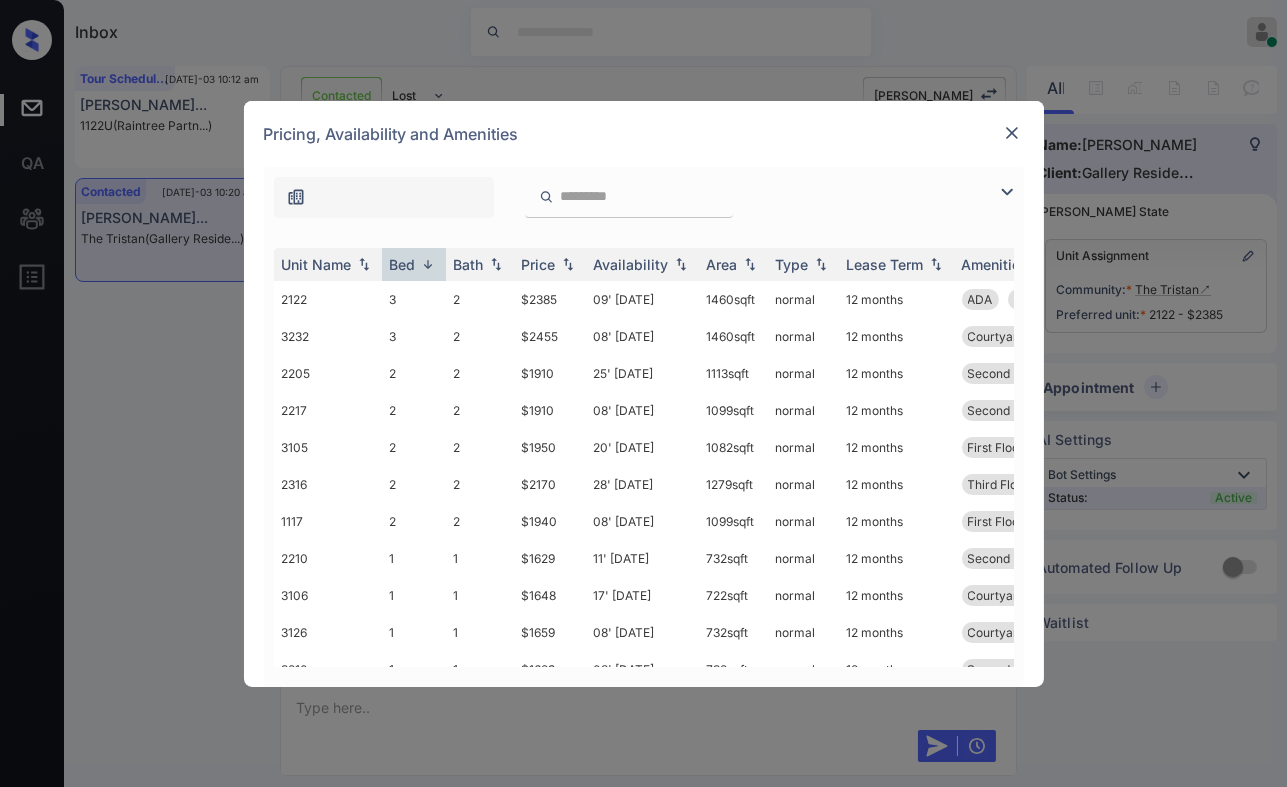 click at bounding box center [1012, 133] 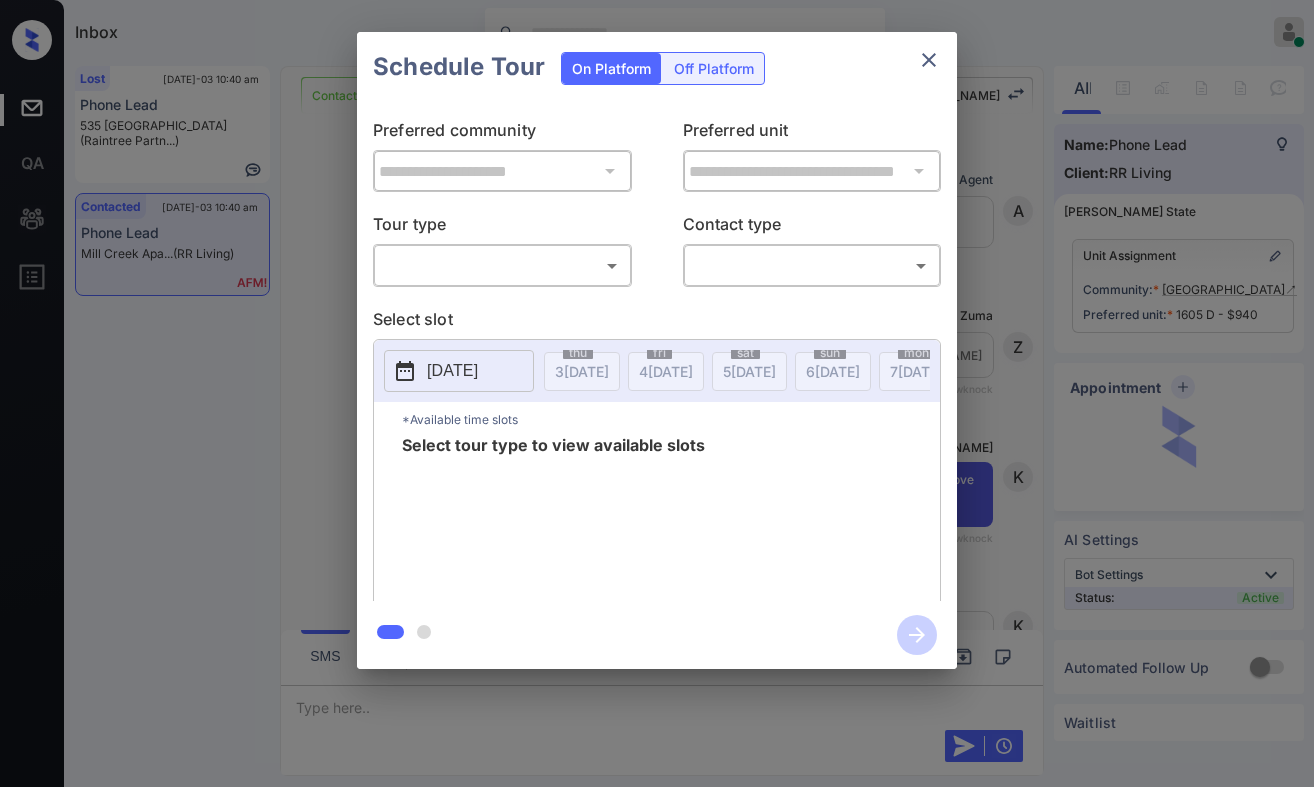 scroll, scrollTop: 0, scrollLeft: 0, axis: both 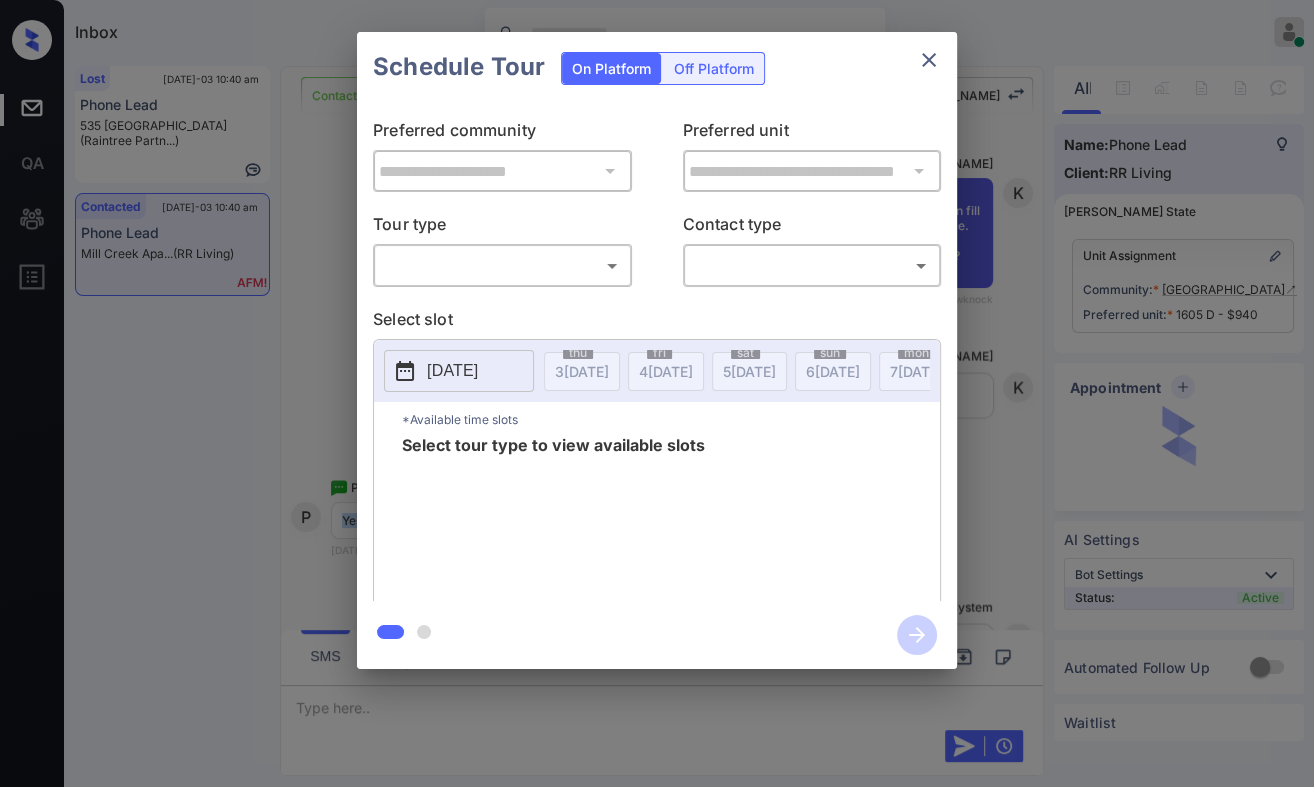 click on "Inbox [PERSON_NAME] [PERSON_NAME] Online Set yourself   offline Set yourself   on break Profile Switch to  dark  mode Sign out Lost [DATE]-03 10:40 am   Phone Lead [GEOGRAPHIC_DATA]  (Raintree Partn...) Contacted [DATE]-03 10:40 am   Phone [GEOGRAPHIC_DATA] Apa...  (RR Living) Contacted Lost Lead Sentiment: Angry Upon sliding the acknowledgement:  Lead will move to lost stage. * ​ SMS and call option will be set to opt out. AFM will be turned off for the lead. [PERSON_NAME] New Message Agent Lead created because they indicated they are interested in leasing via Zuma IVR. [DATE] 09:56 am A New Message [PERSON_NAME] Lead transferred to leasing agent: [PERSON_NAME] [DATE] 09:56 am  Sync'd w  knock Z New Message [PERSON_NAME] Thank you for calling Mill Creek Apartments! This is [PERSON_NAME]. I’d love to help—let me know if you’d like to schedule a tour or have any questions about our apartment homes. [DATE] 09:56 am   | conversationalSms  Sync'd w  knock K New Message Leasing office missed call, AFM sent [DATE] 09:56 am K New Message [PERSON_NAME]" at bounding box center (657, 393) 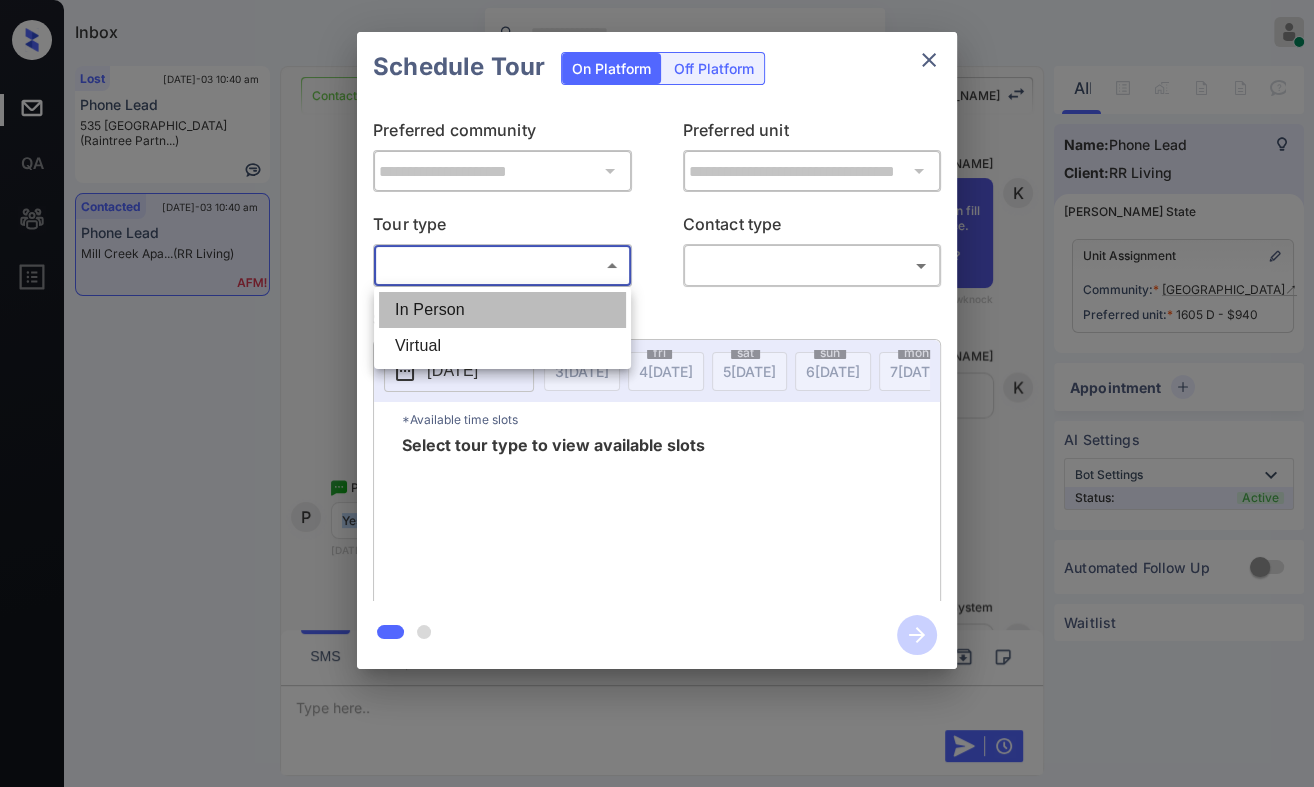 drag, startPoint x: 441, startPoint y: 314, endPoint x: 712, endPoint y: 284, distance: 272.65546 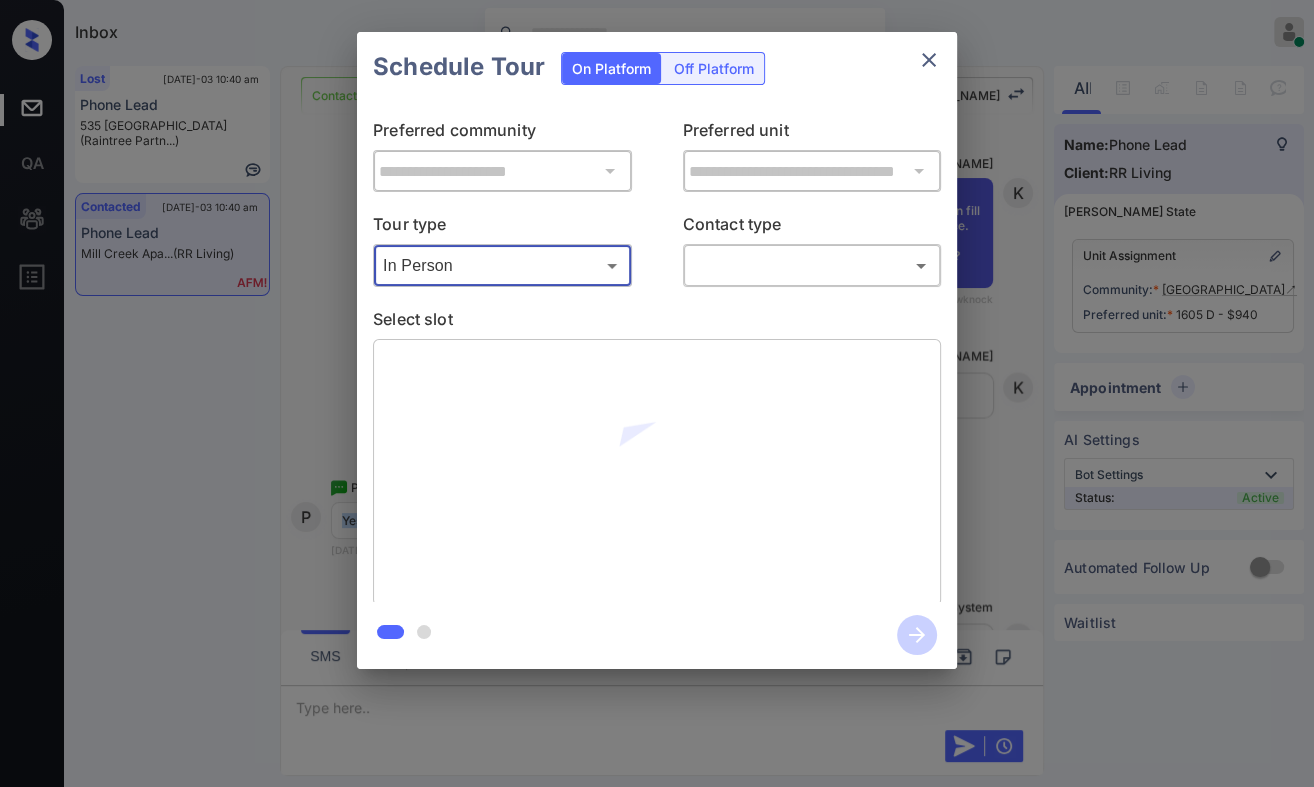 click on "Inbox Danielle Dela Cruz Online Set yourself   offline Set yourself   on break Profile Switch to  dark  mode Sign out Lost Jul-03 10:40 am   Phone Lead 535 Hobart  (Raintree Partn...) Contacted Jul-03 10:40 am   Phone Lead Mill Creek Apa...  (RR Living) Contacted Lost Lead Sentiment: Angry Upon sliding the acknowledgement:  Lead will move to lost stage. * ​ SMS and call option will be set to opt out. AFM will be turned off for the lead. Kelsey New Message Agent Lead created because they indicated they are interested in leasing via Zuma IVR. Jul 03, 2025 09:56 am A New Message Zuma Lead transferred to leasing agent: kelsey Jul 03, 2025 09:56 am  Sync'd w  knock Z New Message Kelsey Thank you for calling Mill Creek Apartments! This is Kelsey. I’d love to help—let me know if you’d like to schedule a tour or have any questions about our apartment homes. Jul 03, 2025 09:56 am   | conversationalSms  Sync'd w  knock K New Message Leasing office missed call, AFM sent Jul 03, 2025 09:56 am K New Message Kelsey" at bounding box center (657, 393) 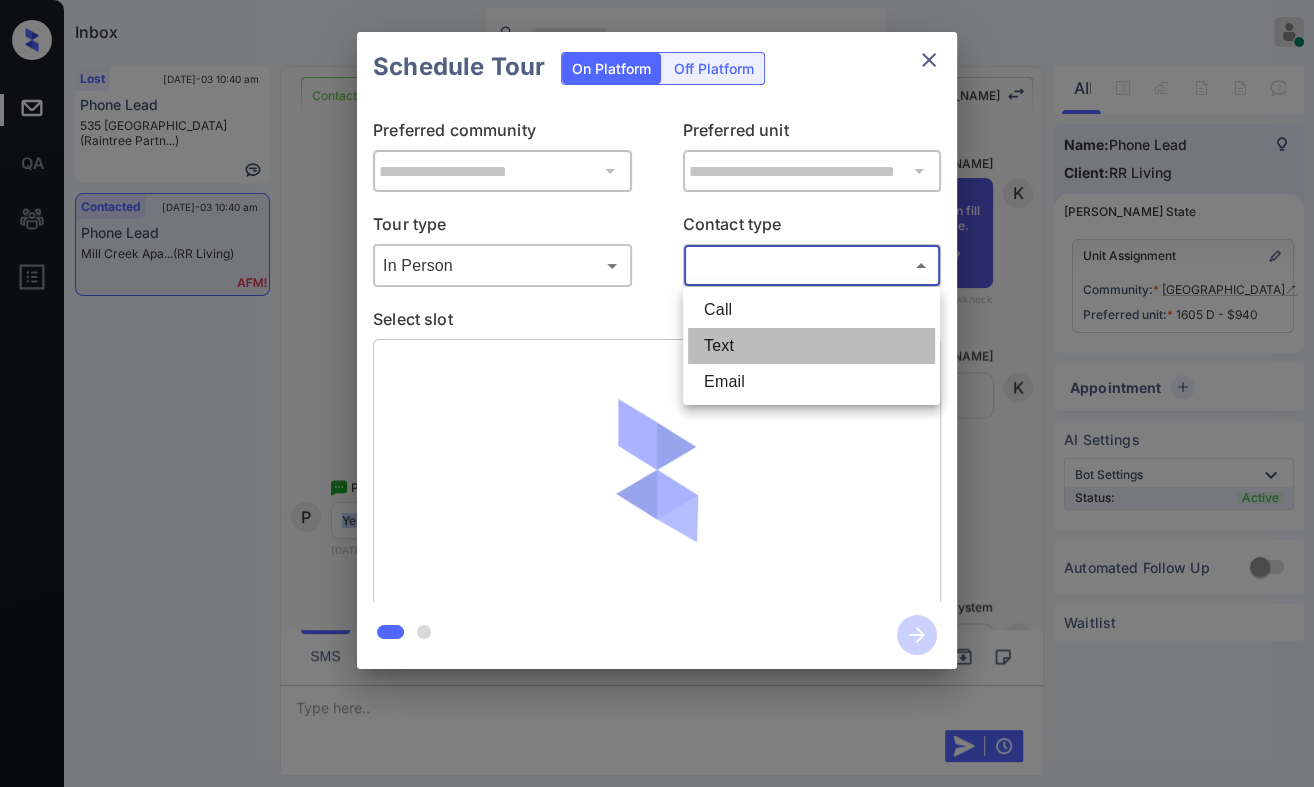 click on "Text" at bounding box center [811, 346] 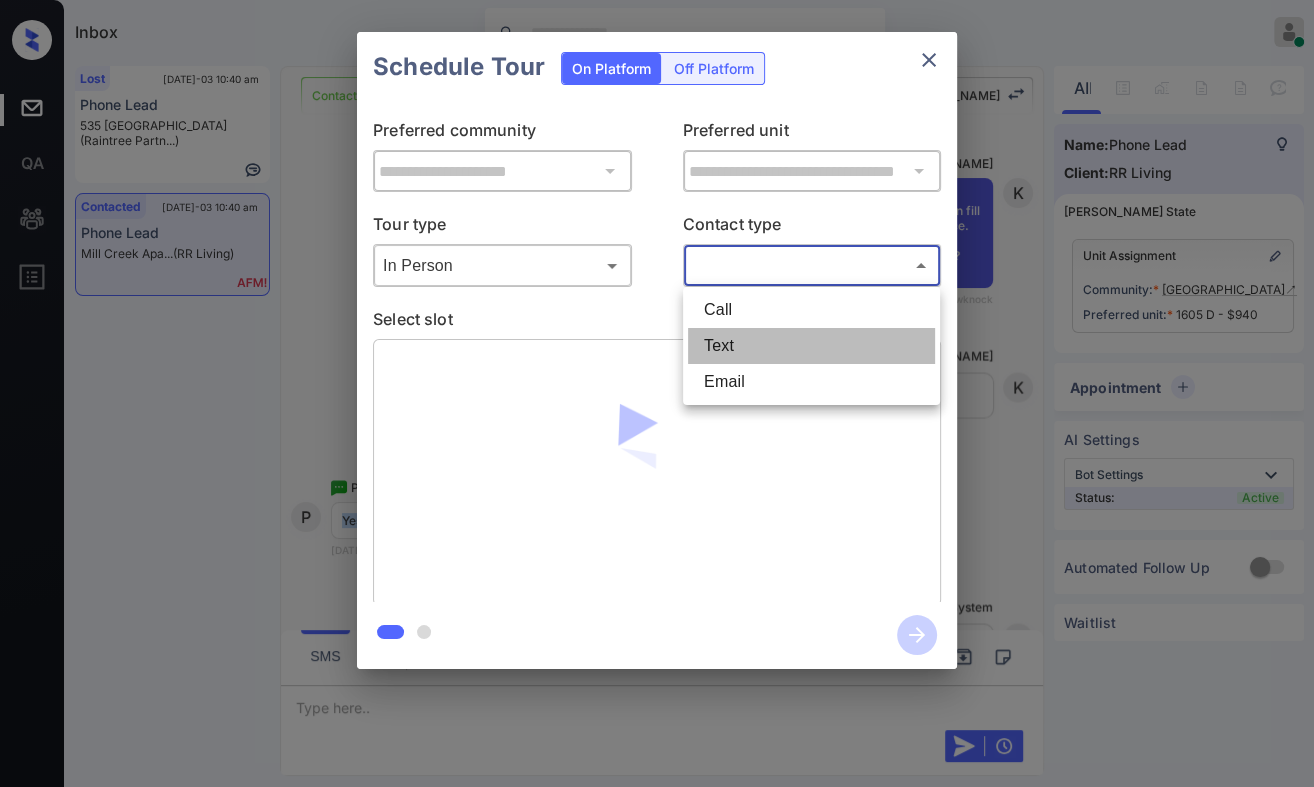 type on "****" 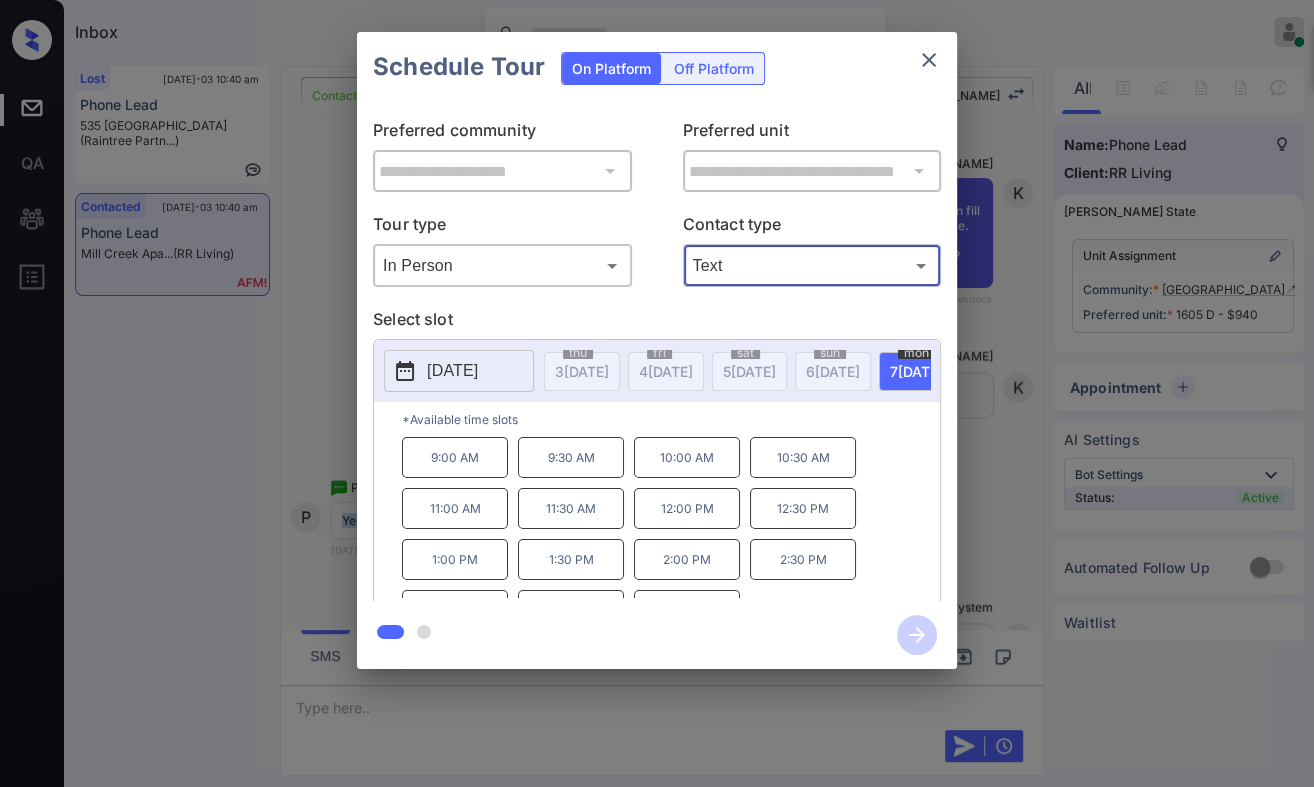 click on "2025-07-07" at bounding box center (452, 371) 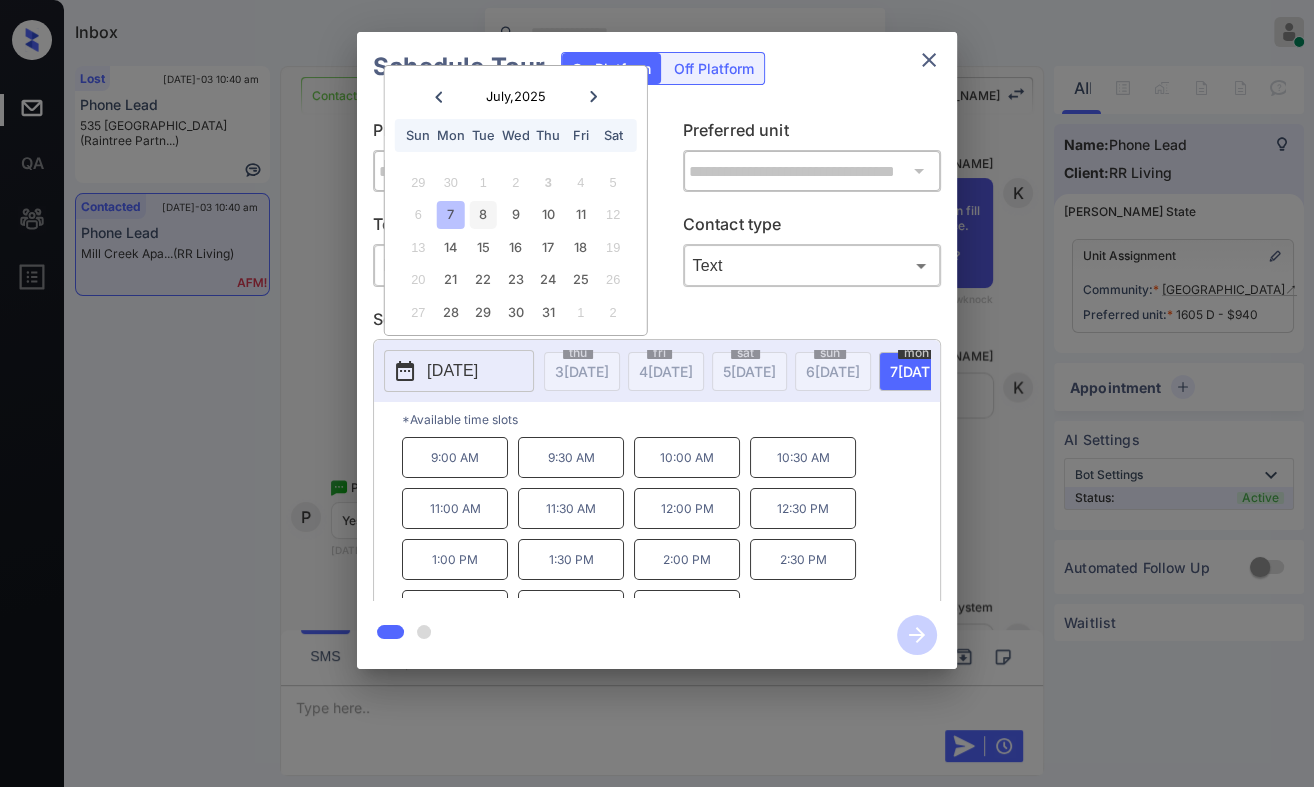 click on "8" at bounding box center (483, 214) 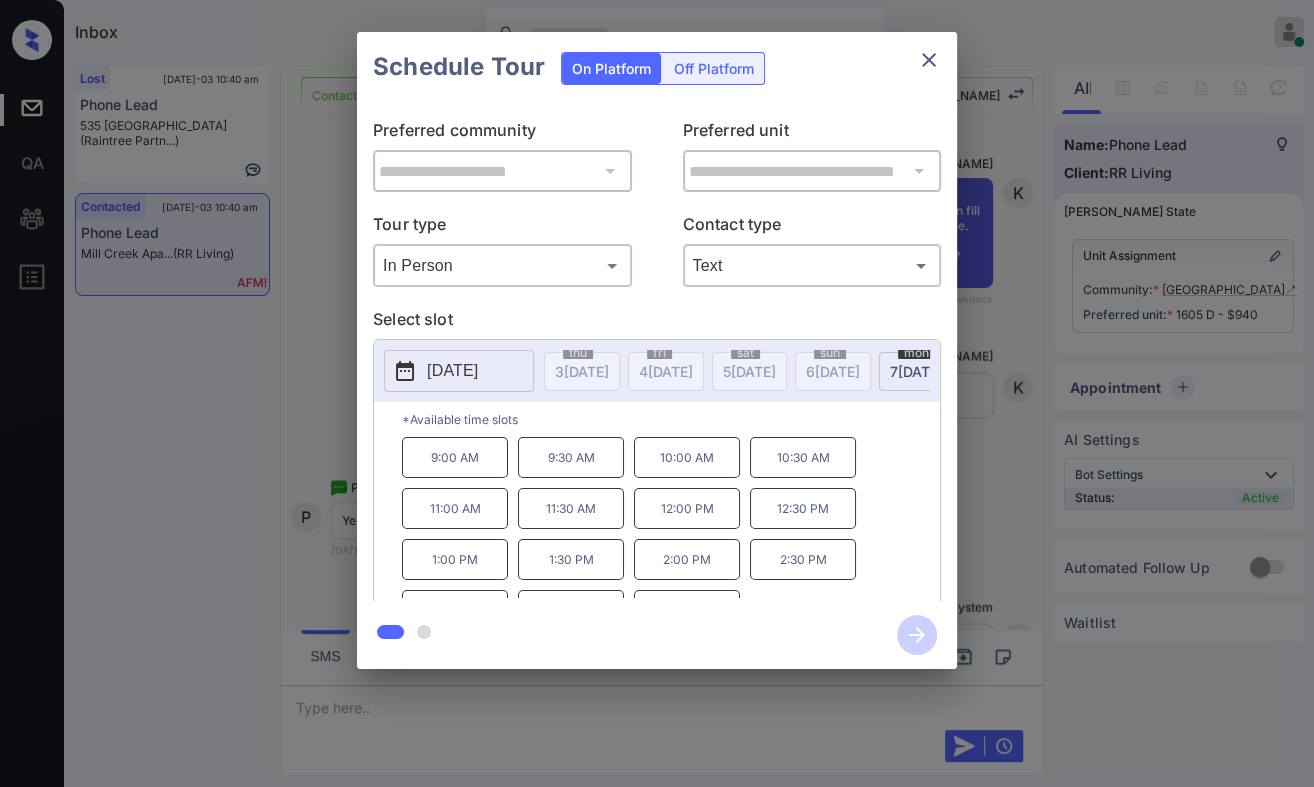 click on "9:00 AM" at bounding box center (455, 457) 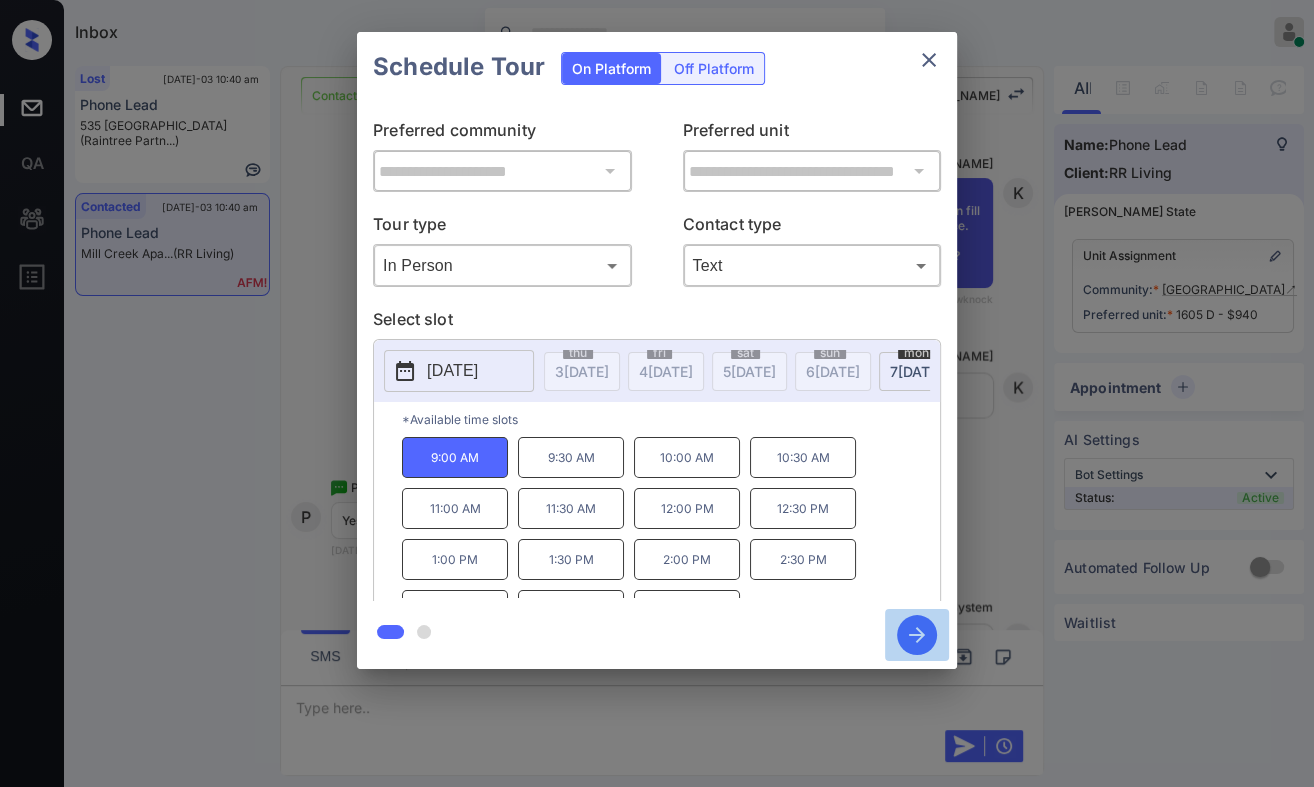 click 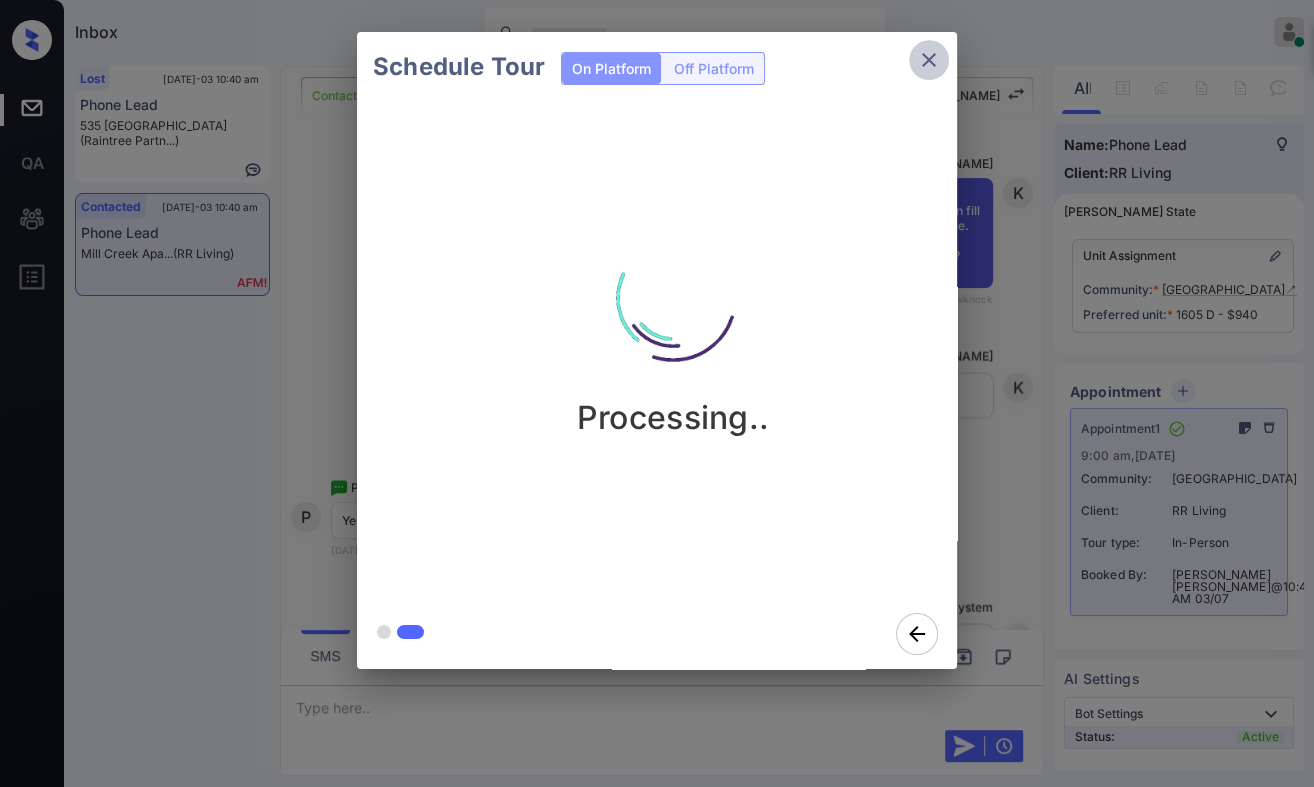 click 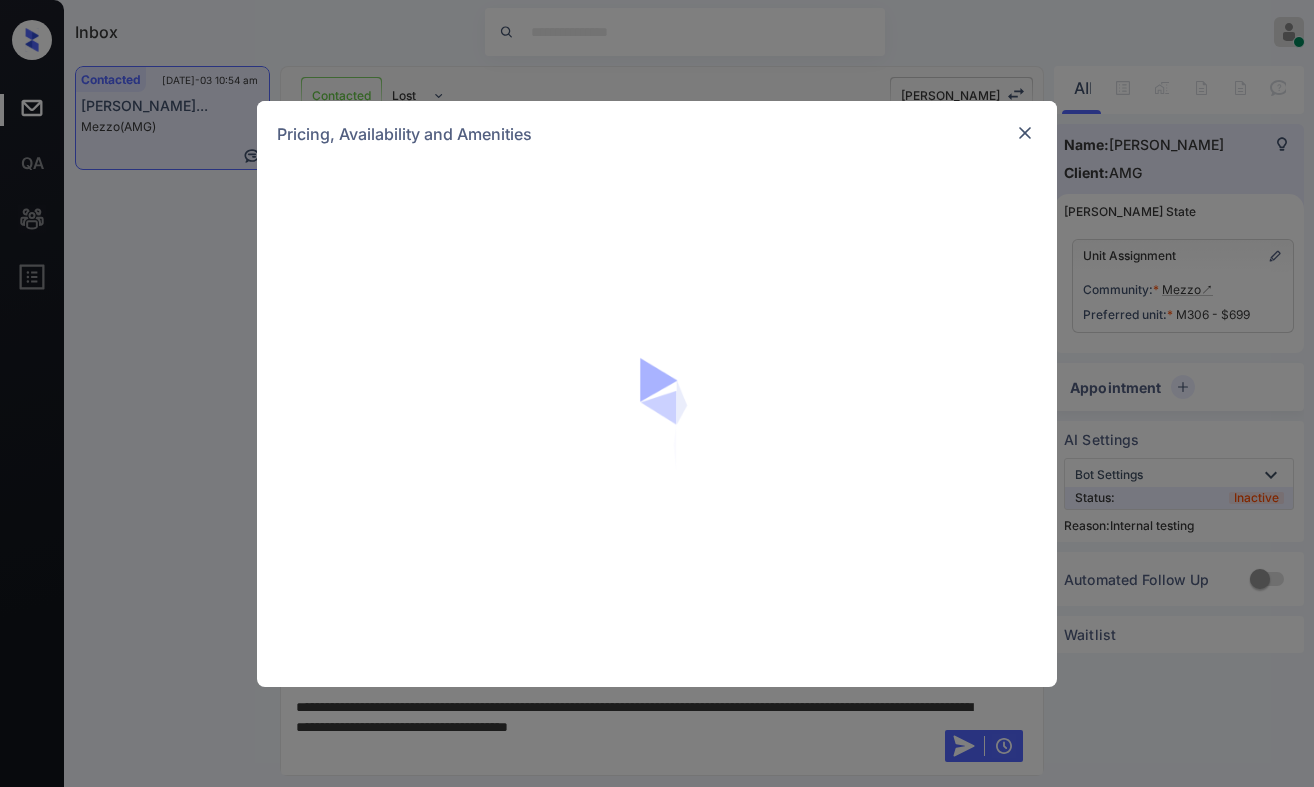 scroll, scrollTop: 0, scrollLeft: 0, axis: both 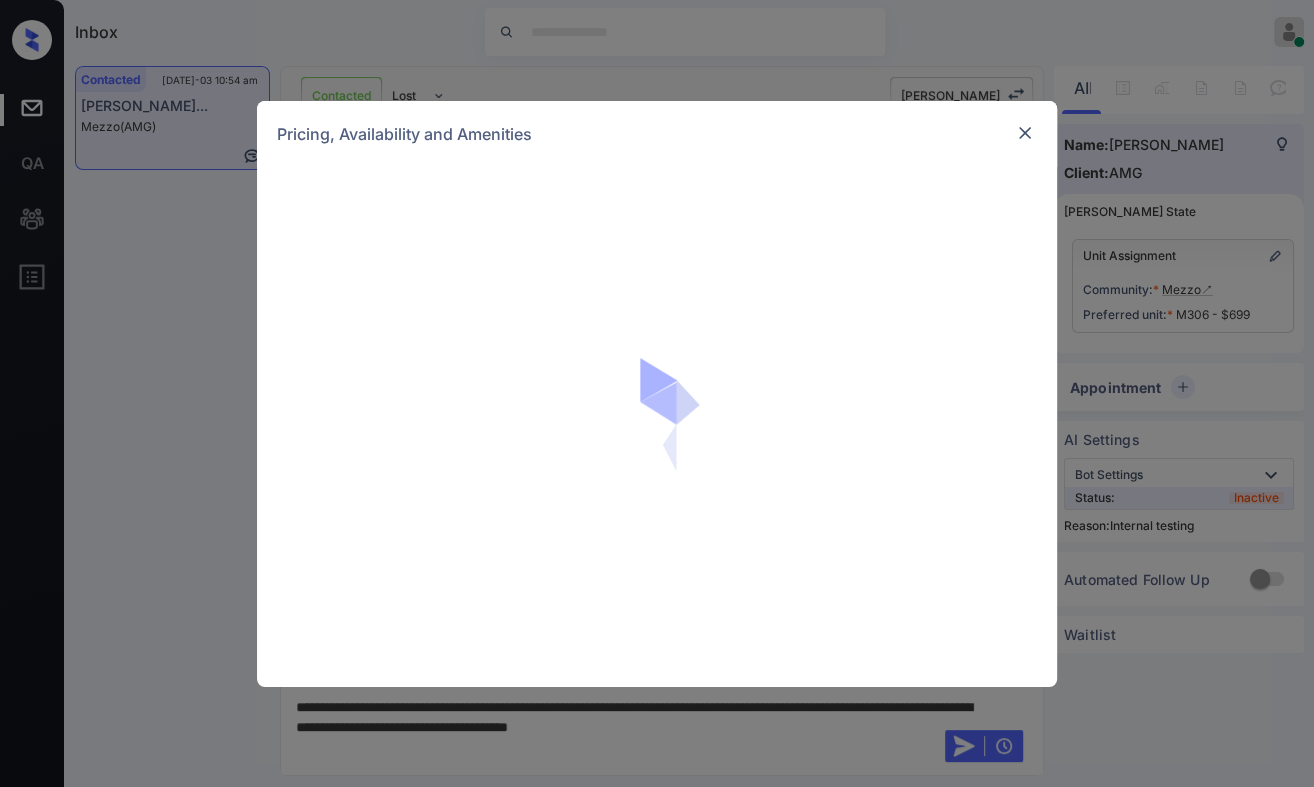 click at bounding box center [1025, 133] 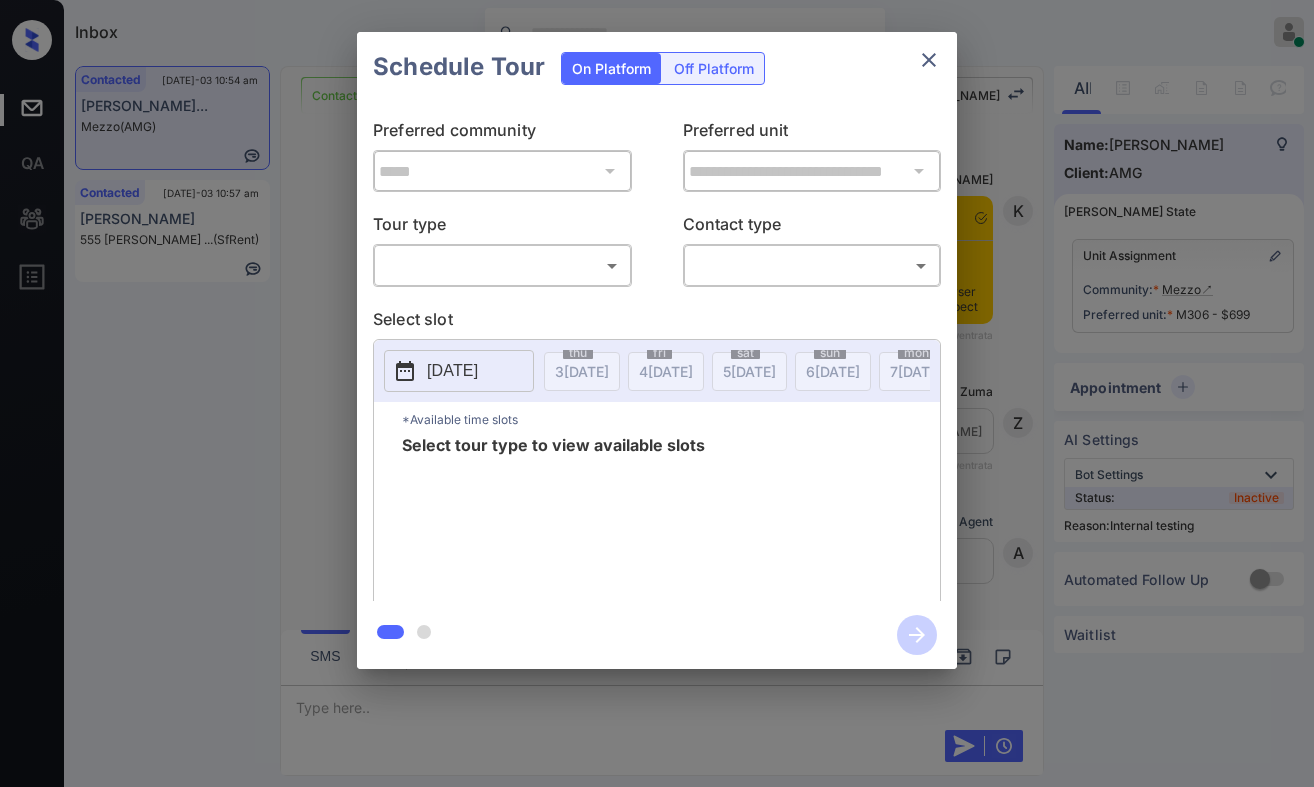 scroll, scrollTop: 0, scrollLeft: 0, axis: both 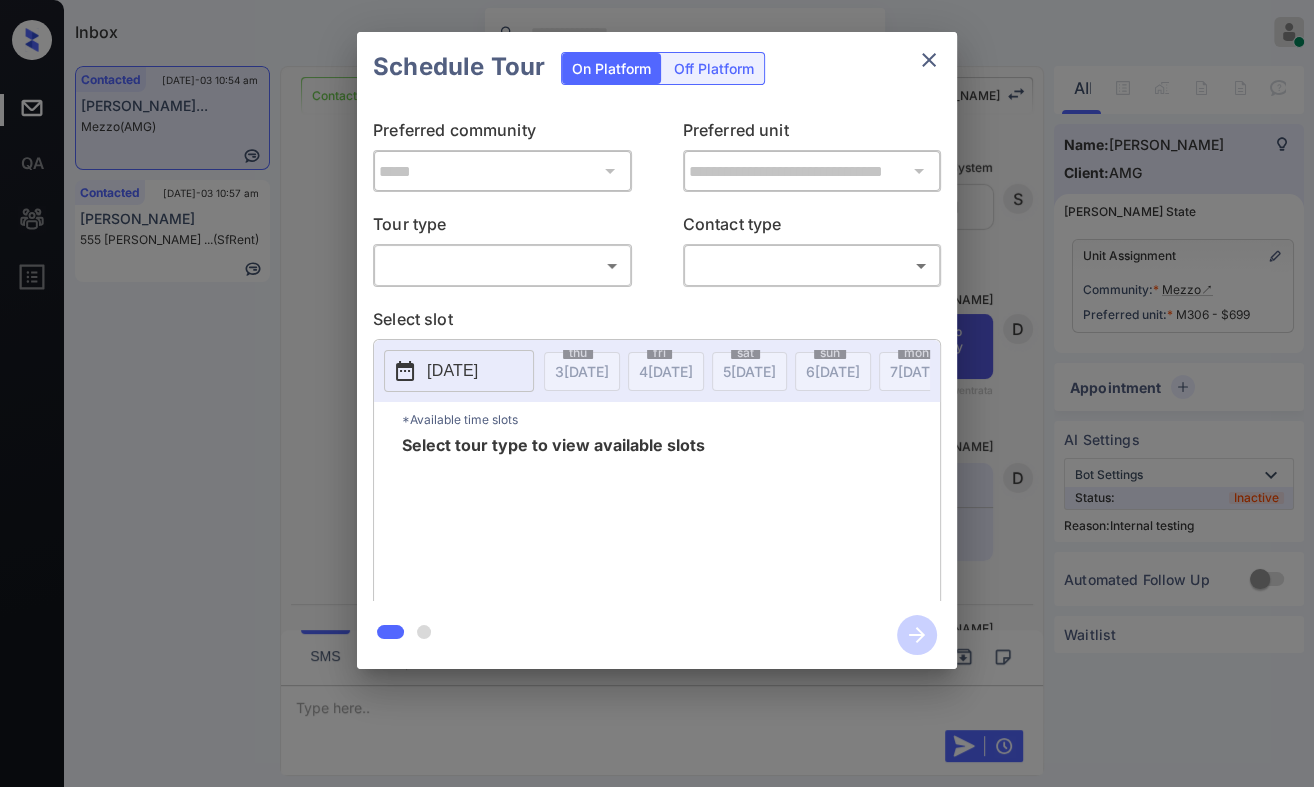 click on "Inbox [PERSON_NAME] [PERSON_NAME] Online Set yourself   offline Set yourself   on break Profile Switch to  dark  mode Sign out Contacted [DATE]-03 10:54 am   [PERSON_NAME]... Mezzo  (AMG) Contacted [DATE]-03 10:57 am   [PERSON_NAME] 555 [PERSON_NAME] ...  (SfRent) Contacted Lost Lead Sentiment: Angry Upon sliding the acknowledgement:  Lead will move to lost stage. * ​ SMS and call option will be set to opt out. AFM will be turned off for the lead. [PERSON_NAME] New Message [PERSON_NAME] Notes Note: <a href="[URL][DOMAIN_NAME]">[URL][DOMAIN_NAME]</a> - Paste this link into your browser to view [PERSON_NAME] conversation with the prospect [DATE] 05:58 pm  Sync'd w  entrata K New Message Zuma Lead transferred to leasing agent: [PERSON_NAME] [DATE] 05:58 pm  Sync'd w  entrata Z New Message Agent Lead created via leadPoller in Inbound stage. [DATE] 05:58 pm A New Message Agent AFM Request sent to [PERSON_NAME]. [DATE] 05:58 pm A New Message Agent Notes Note: A K" at bounding box center [657, 393] 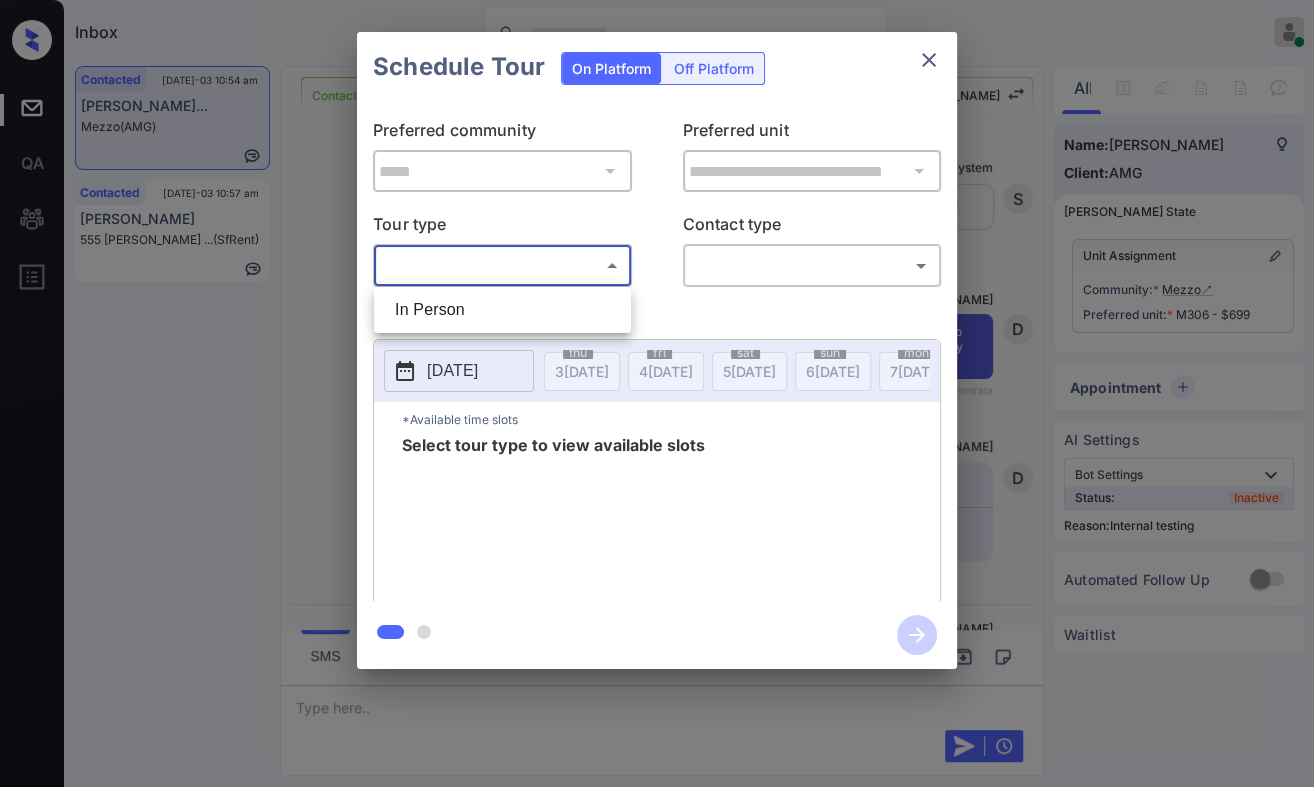 click on "In Person" at bounding box center (502, 310) 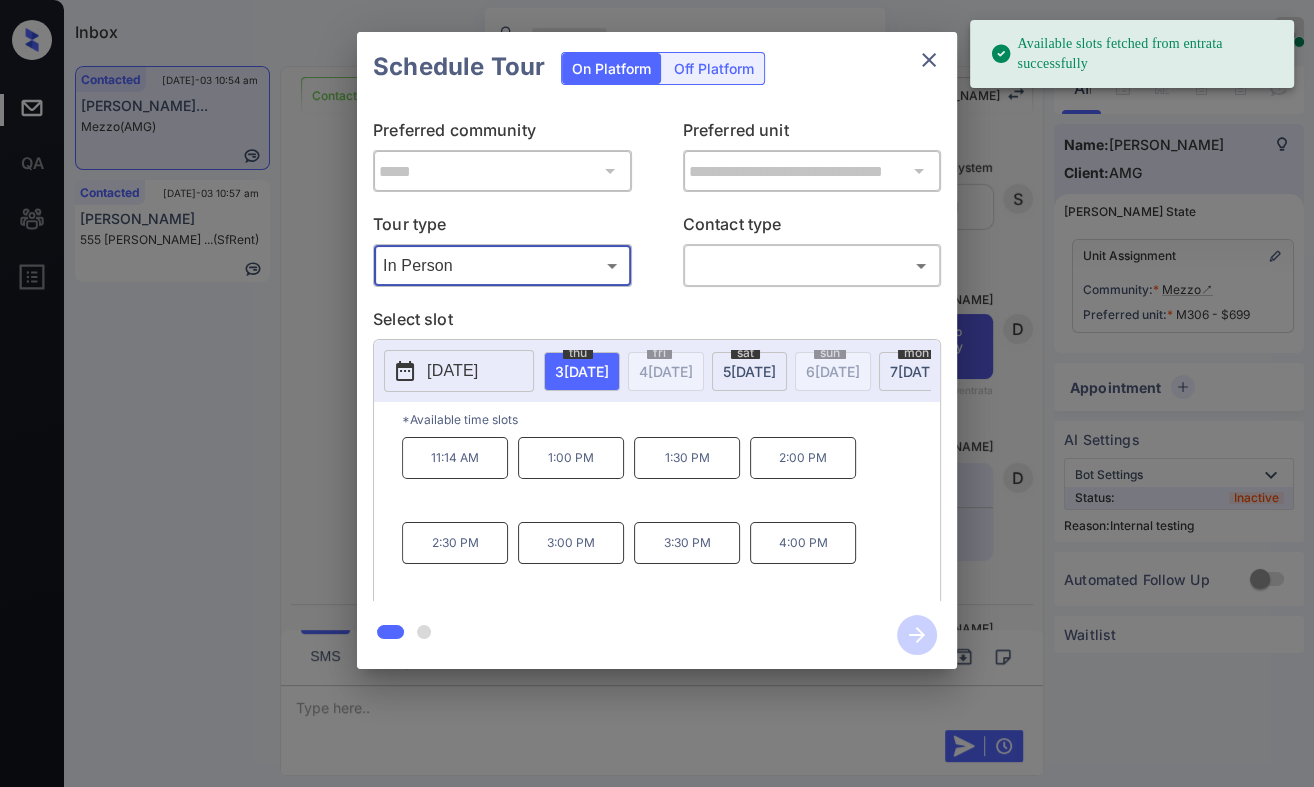 click on "[DATE]" at bounding box center [452, 371] 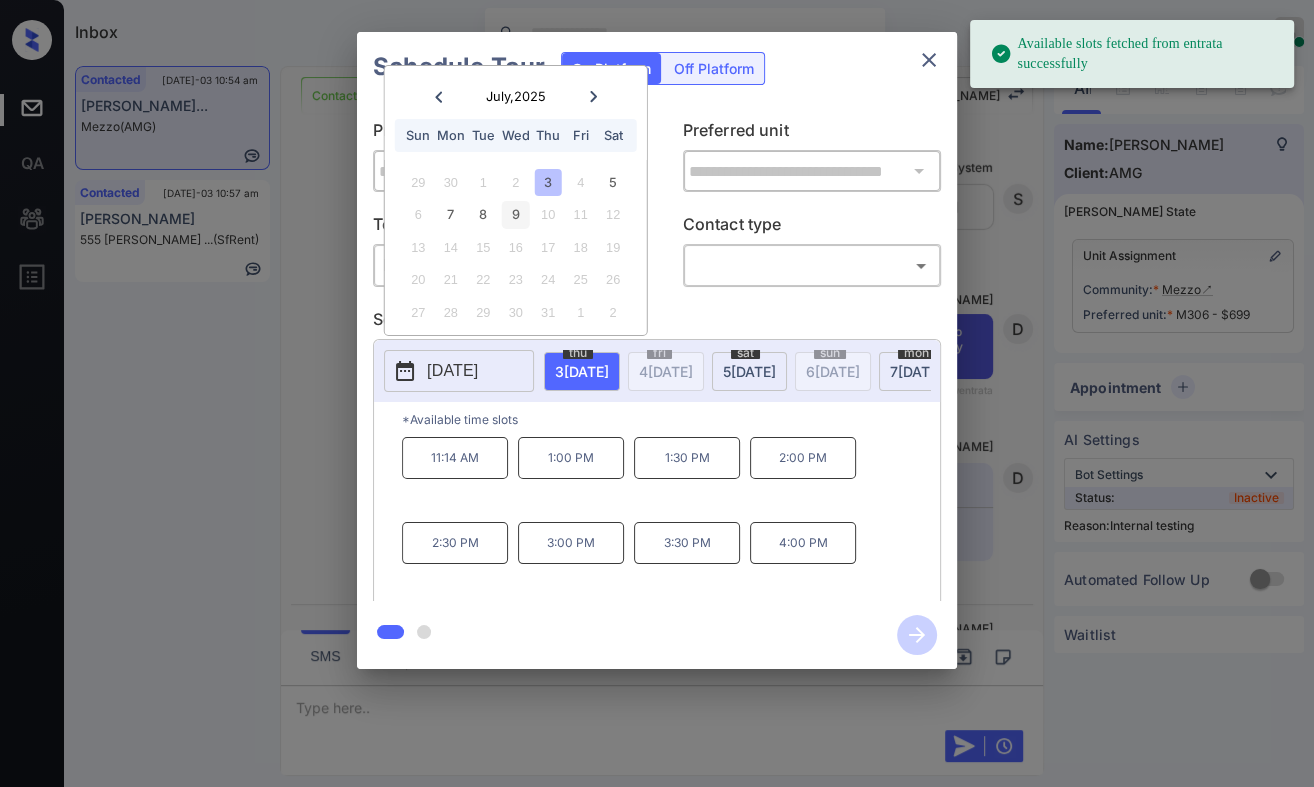 click on "9" at bounding box center [515, 214] 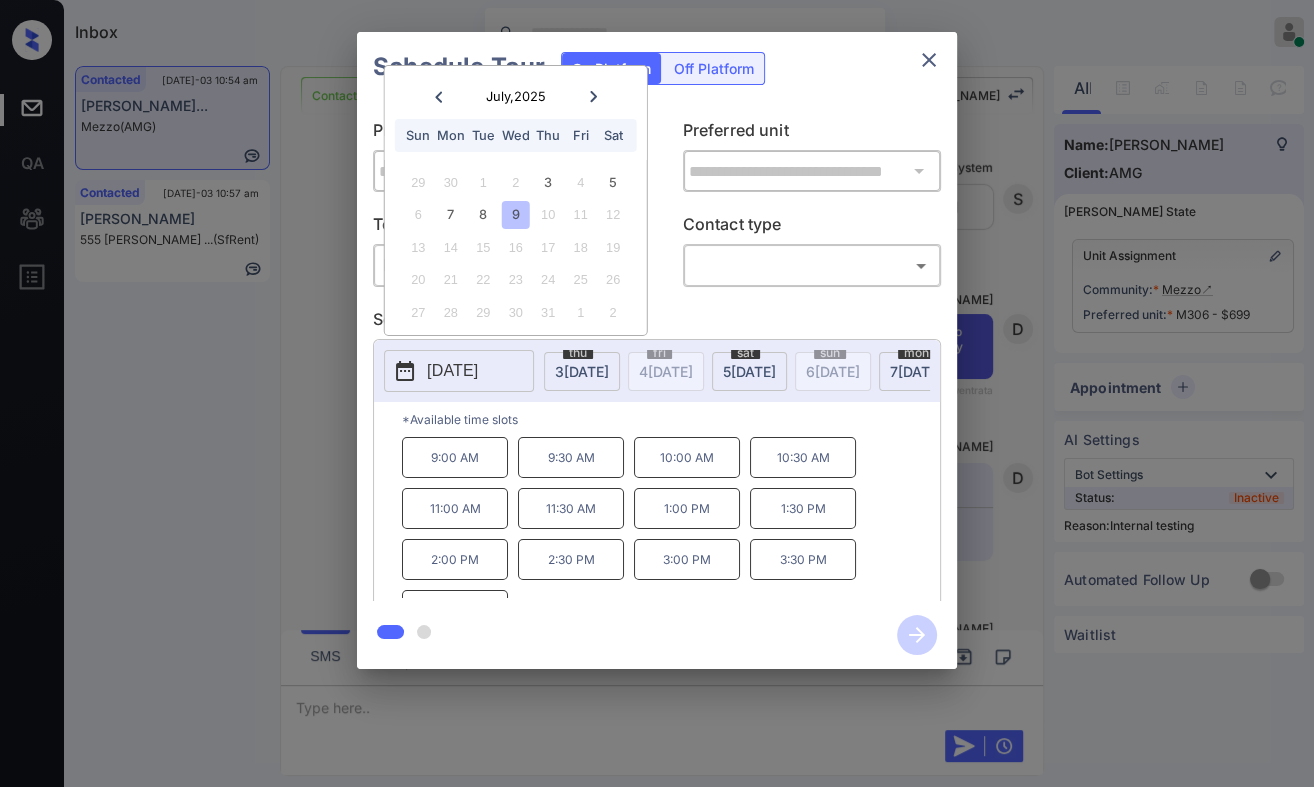 click 